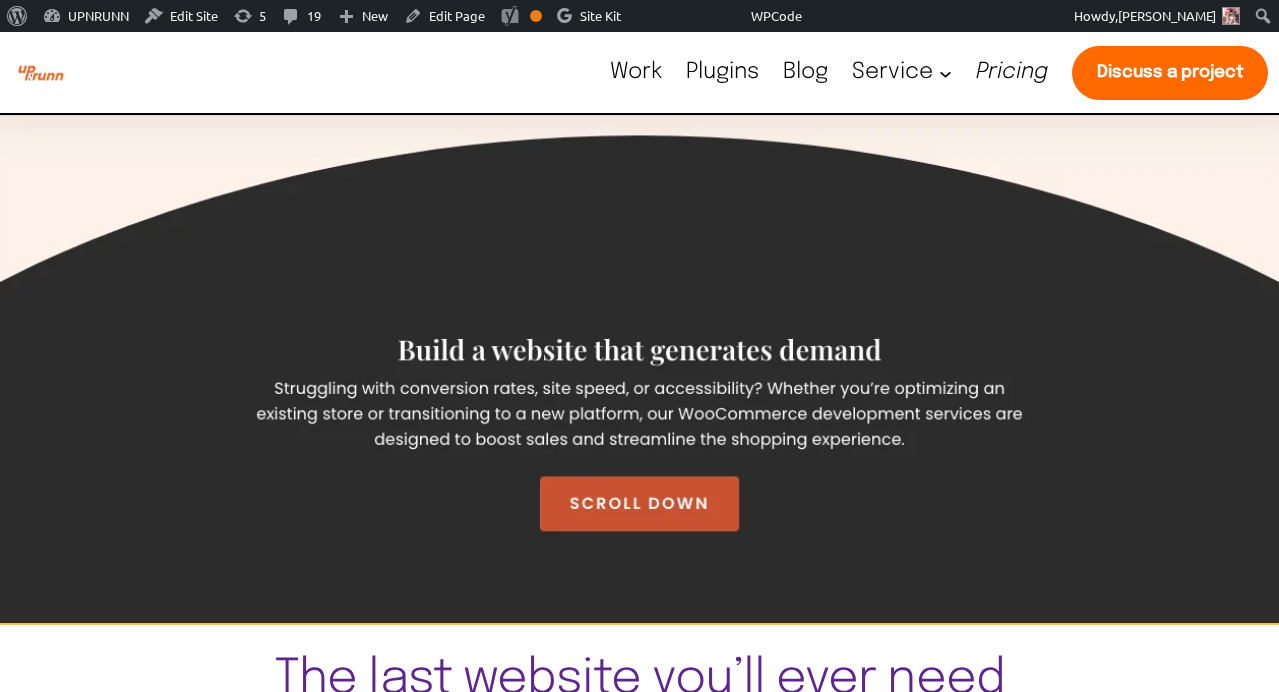 scroll, scrollTop: 0, scrollLeft: 0, axis: both 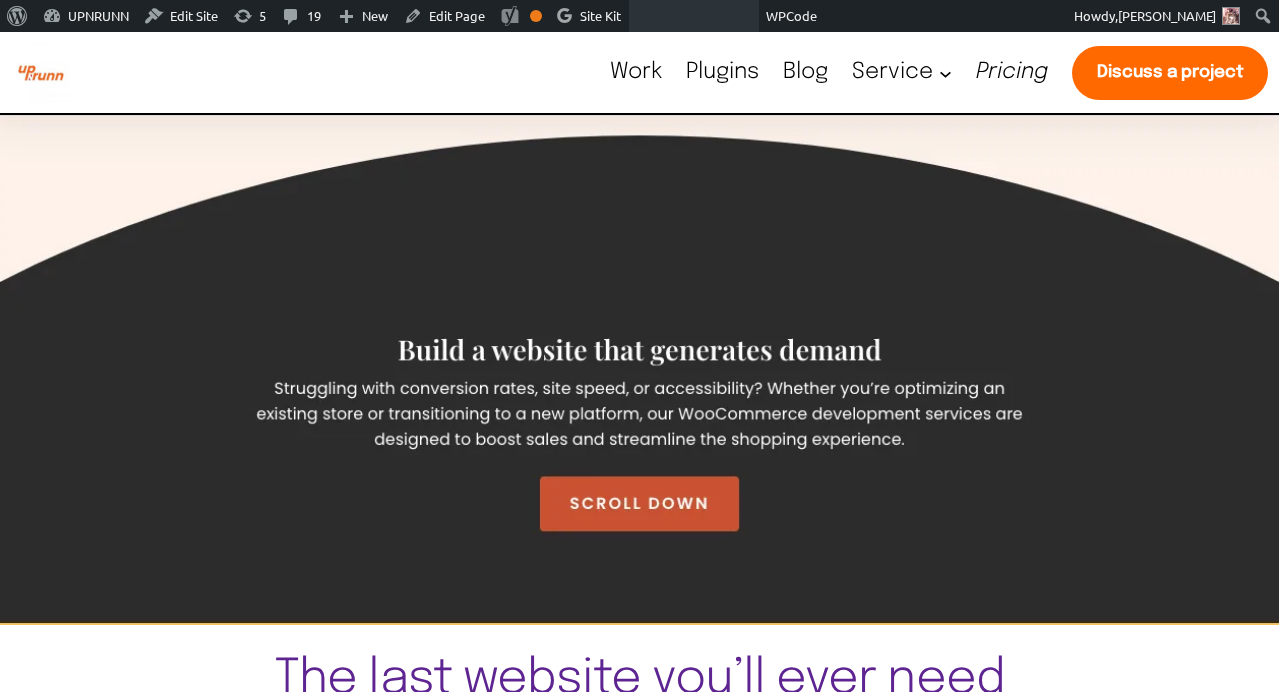 click at bounding box center [695, 16] 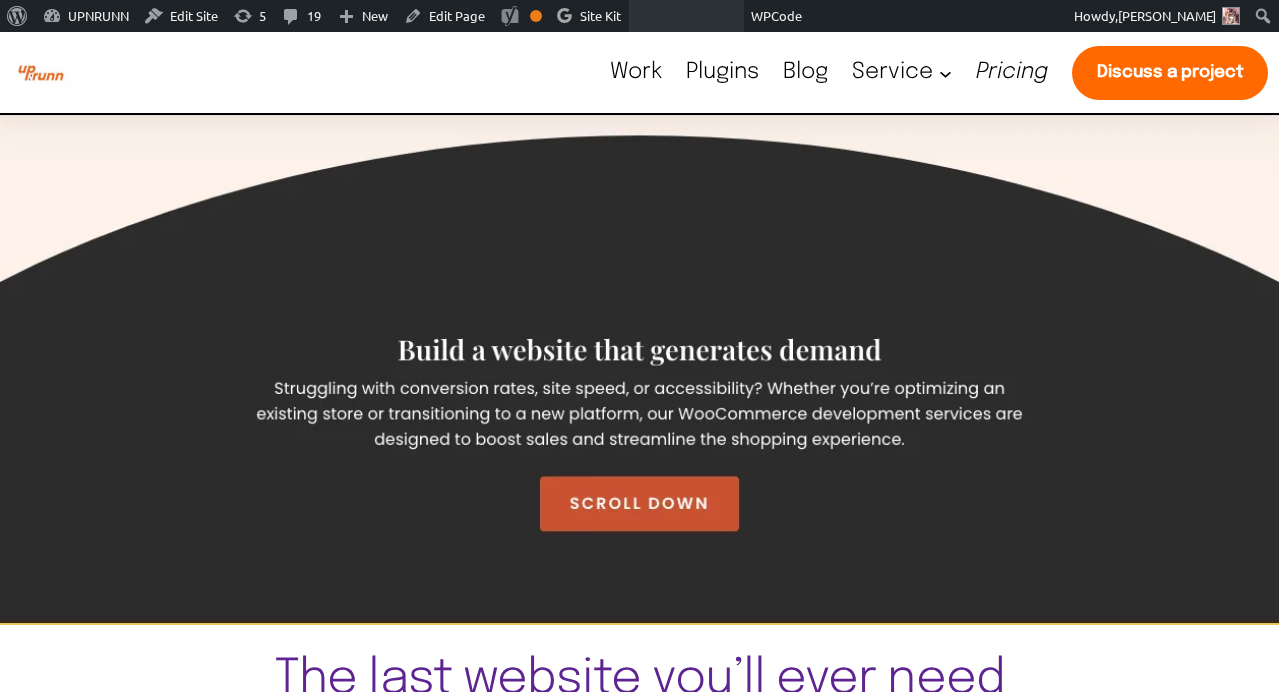 scroll, scrollTop: 0, scrollLeft: 0, axis: both 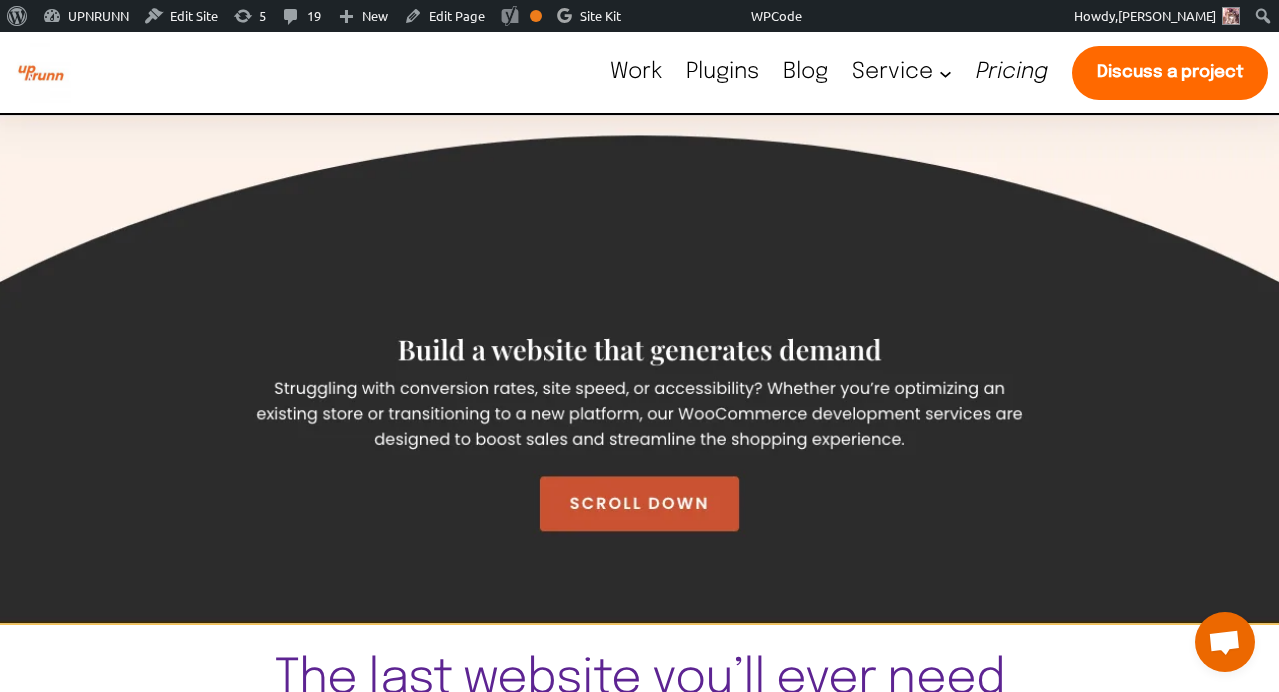 click on "Blog" at bounding box center (805, 72) 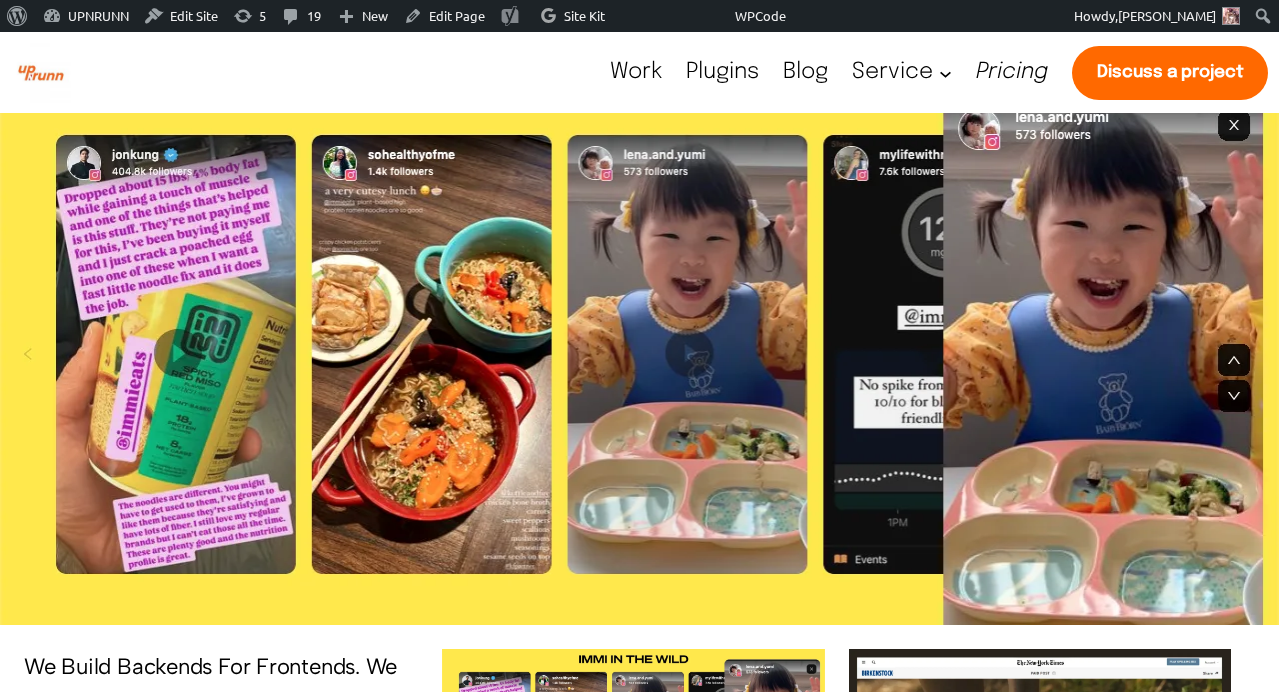 scroll, scrollTop: 0, scrollLeft: 0, axis: both 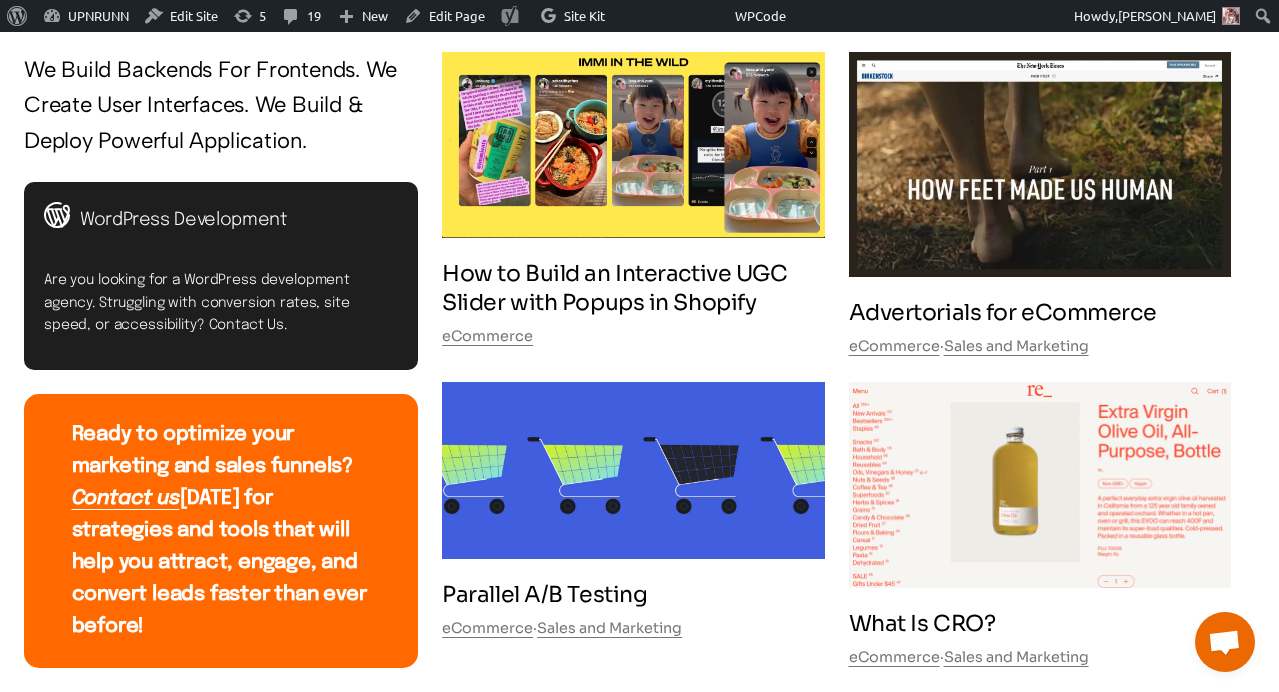 click on "We Build Backends For Frontends. We Create User Interfaces. We Build & Deploy Powerful Application." at bounding box center [221, 105] 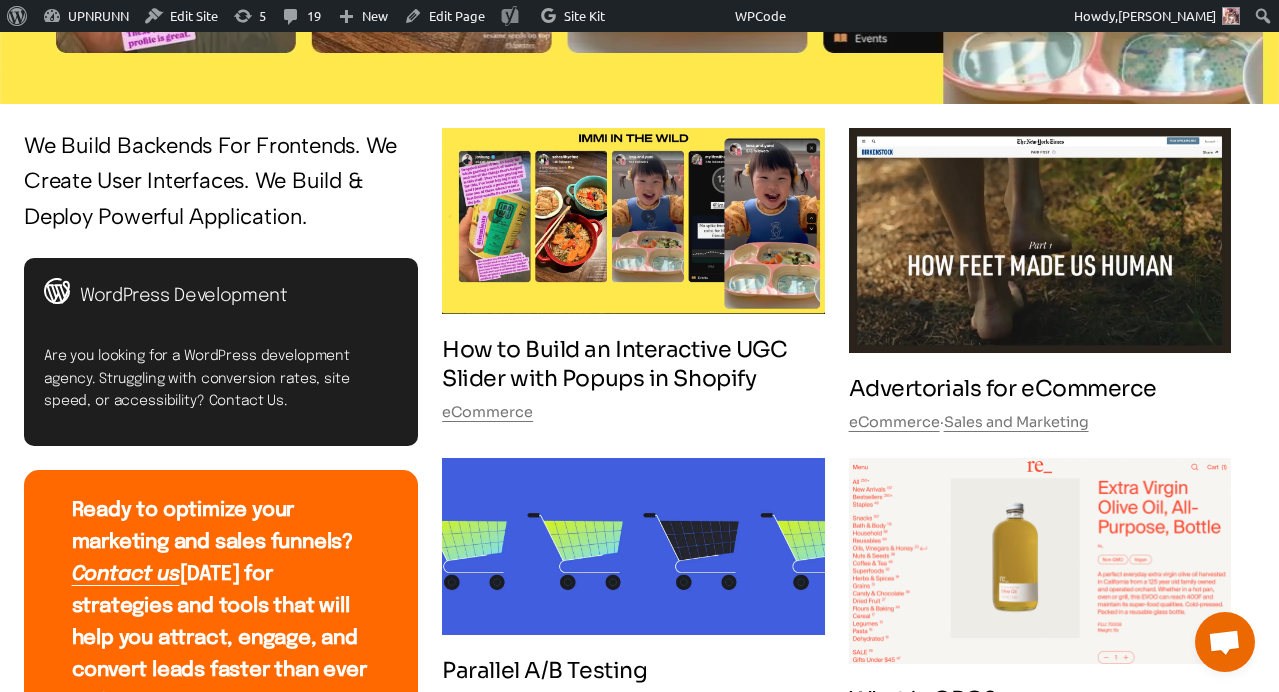 scroll, scrollTop: 598, scrollLeft: 0, axis: vertical 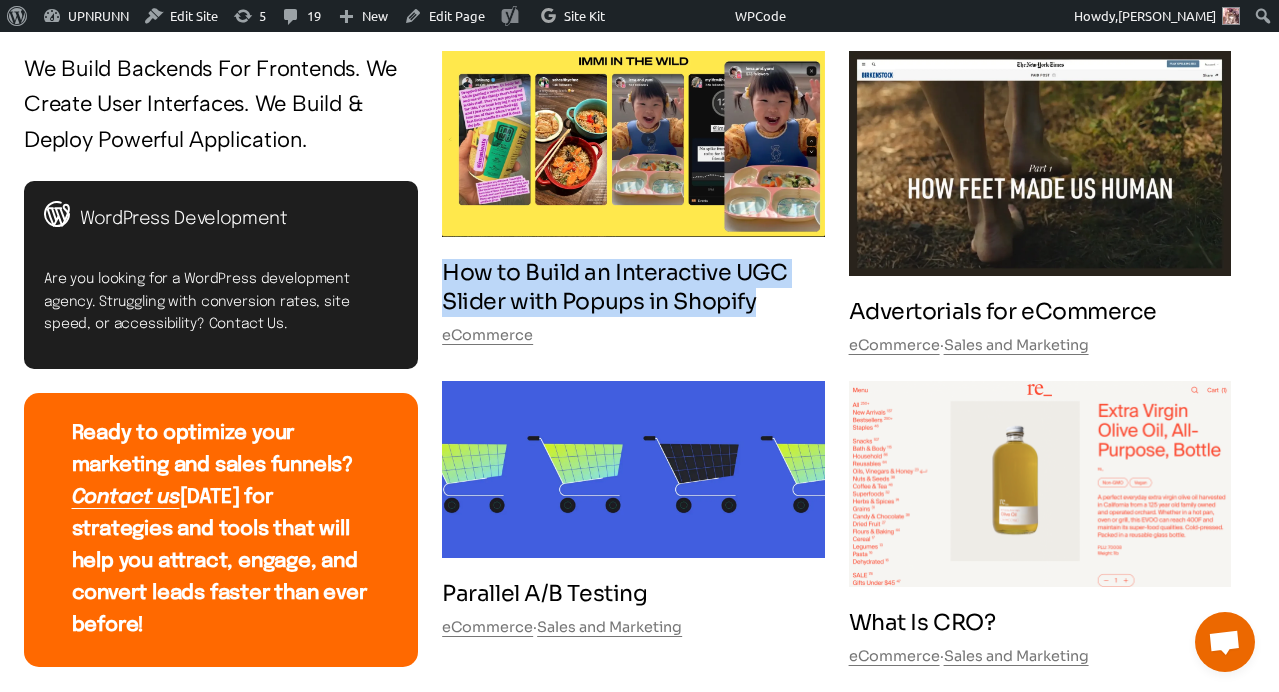 drag, startPoint x: 437, startPoint y: 265, endPoint x: 770, endPoint y: 314, distance: 336.5858 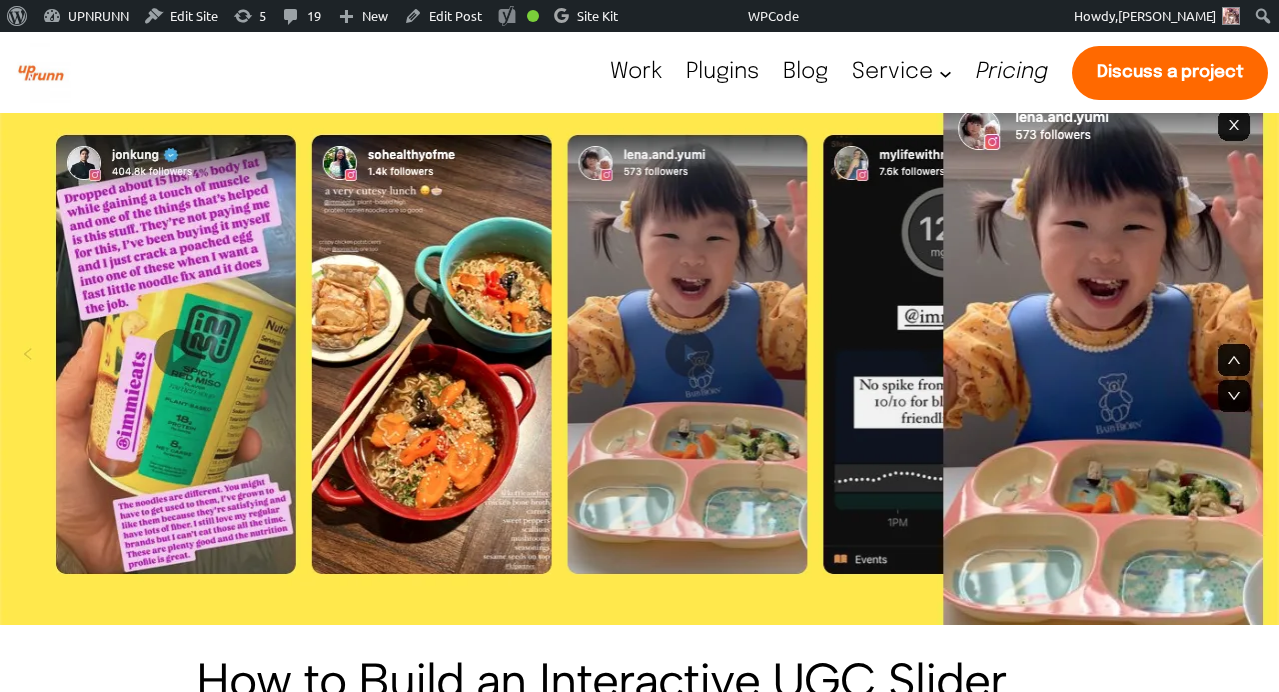 scroll, scrollTop: 308, scrollLeft: 0, axis: vertical 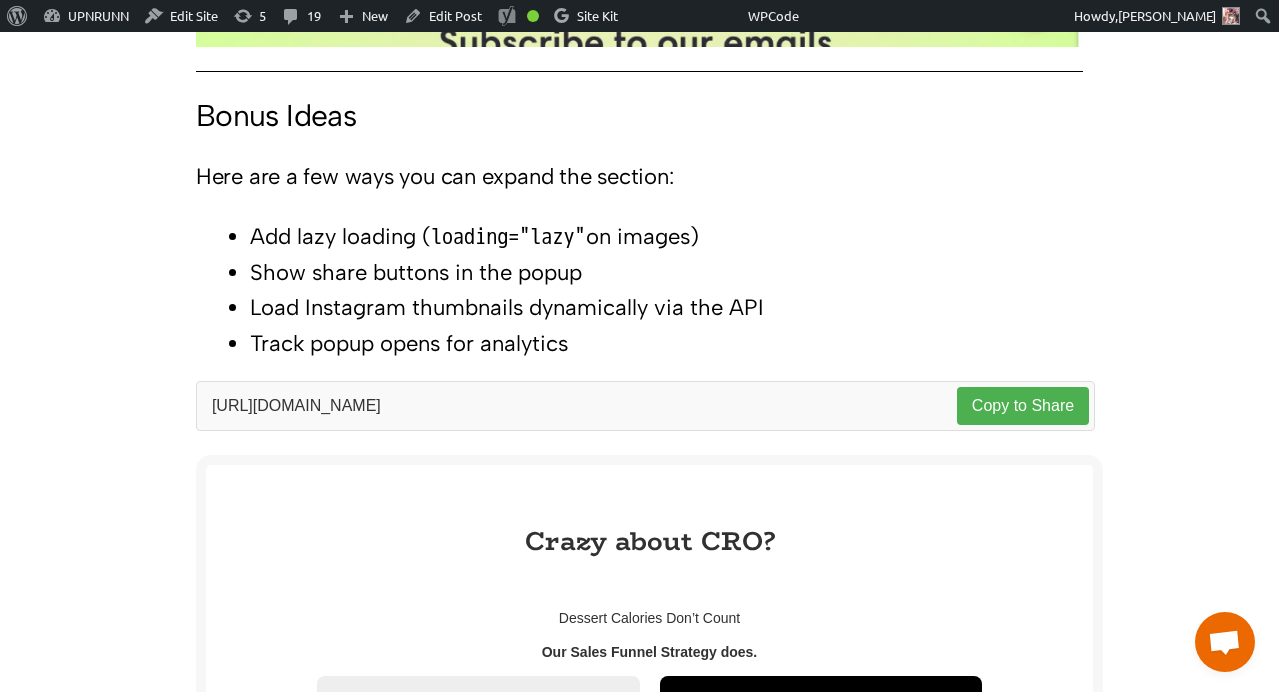 click on "Track popup opens for analytics" at bounding box center [666, 343] 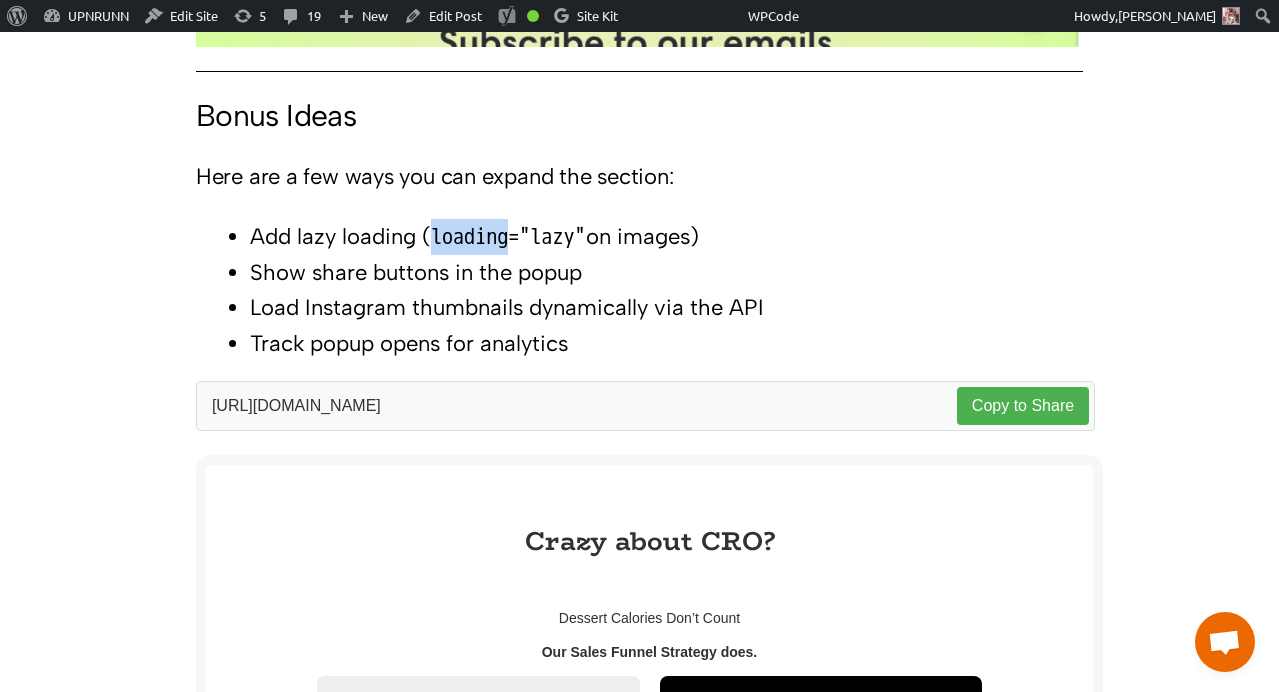 click on "Add lazy loading ( loading="lazy"  on images)" at bounding box center (666, 237) 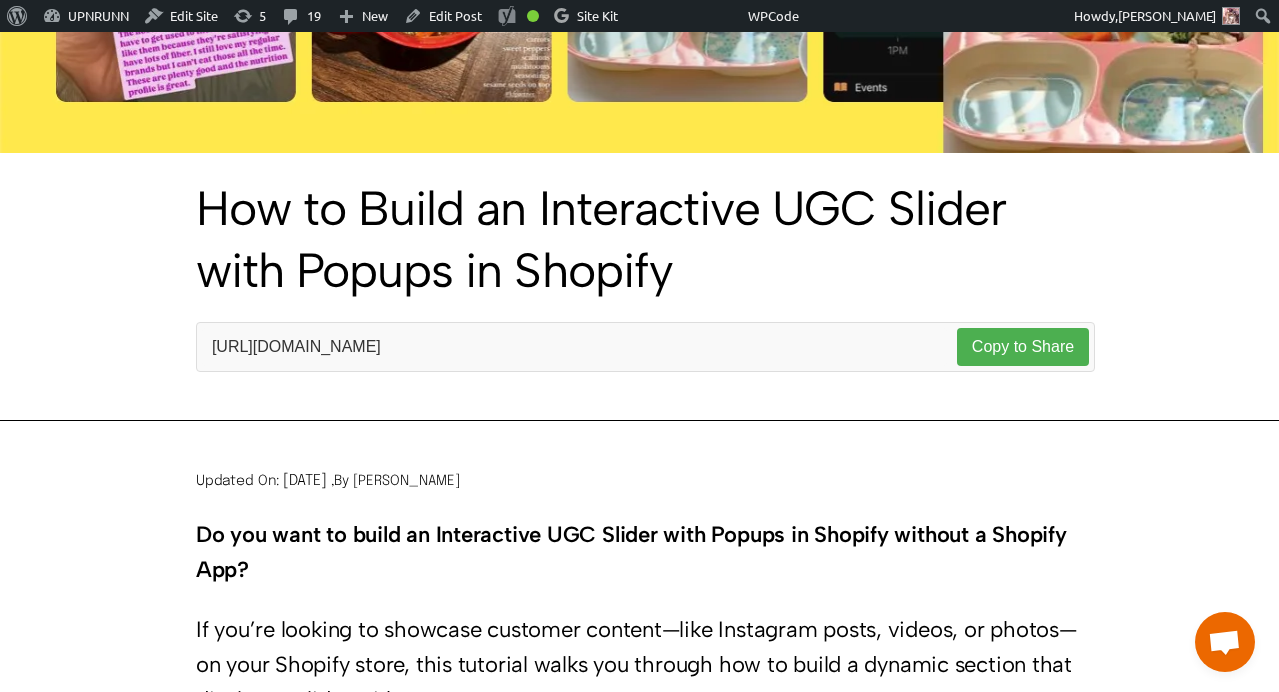 scroll, scrollTop: 0, scrollLeft: 0, axis: both 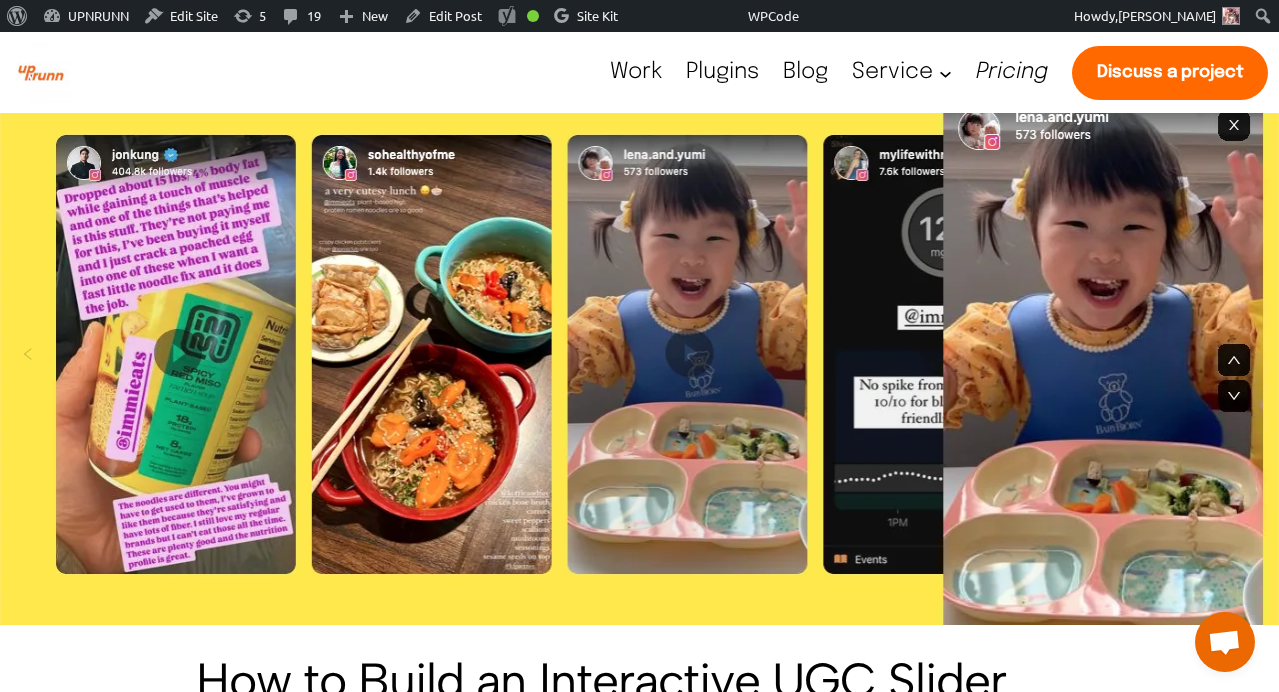 click at bounding box center [639, 369] 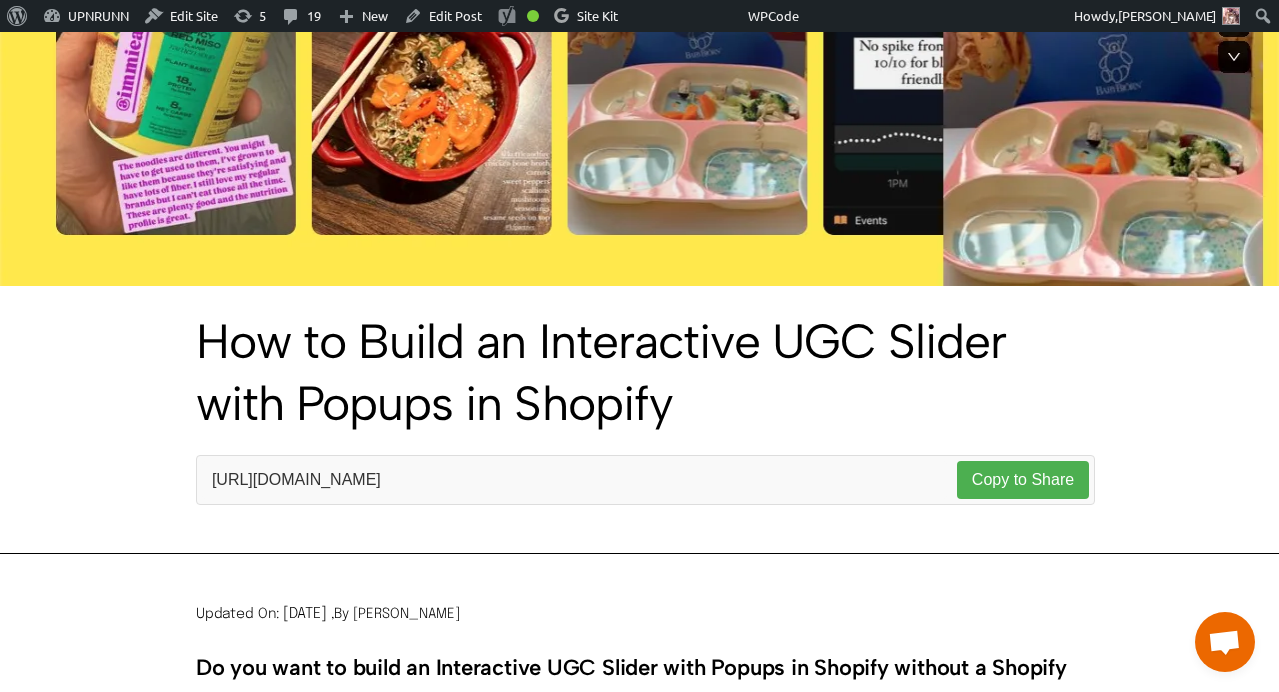 scroll, scrollTop: 342, scrollLeft: 0, axis: vertical 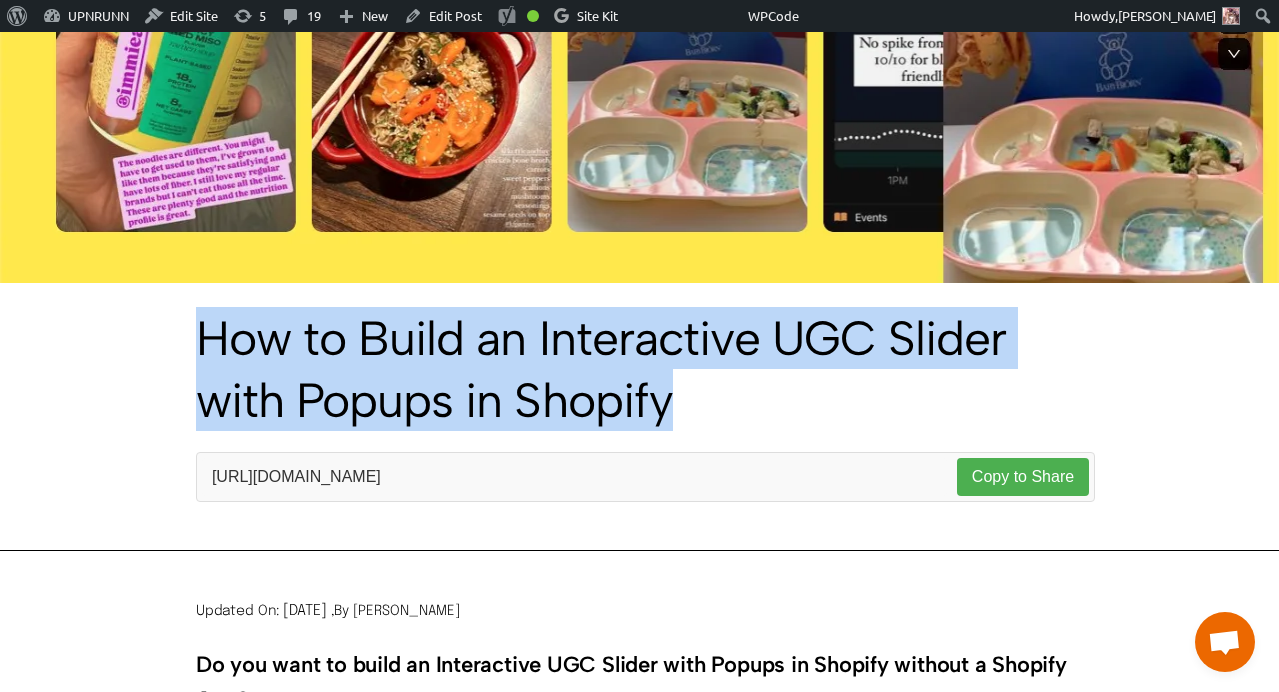 drag, startPoint x: 200, startPoint y: 337, endPoint x: 699, endPoint y: 409, distance: 504.16763 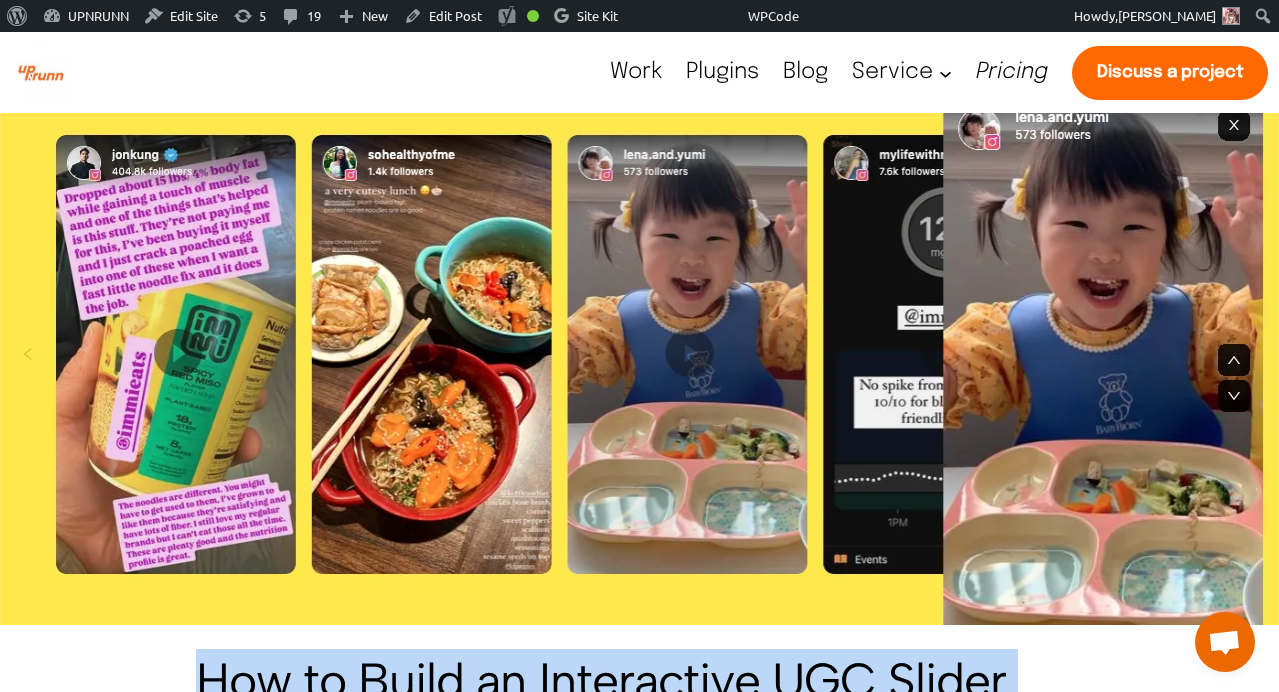 click on "Blog" at bounding box center (805, 72) 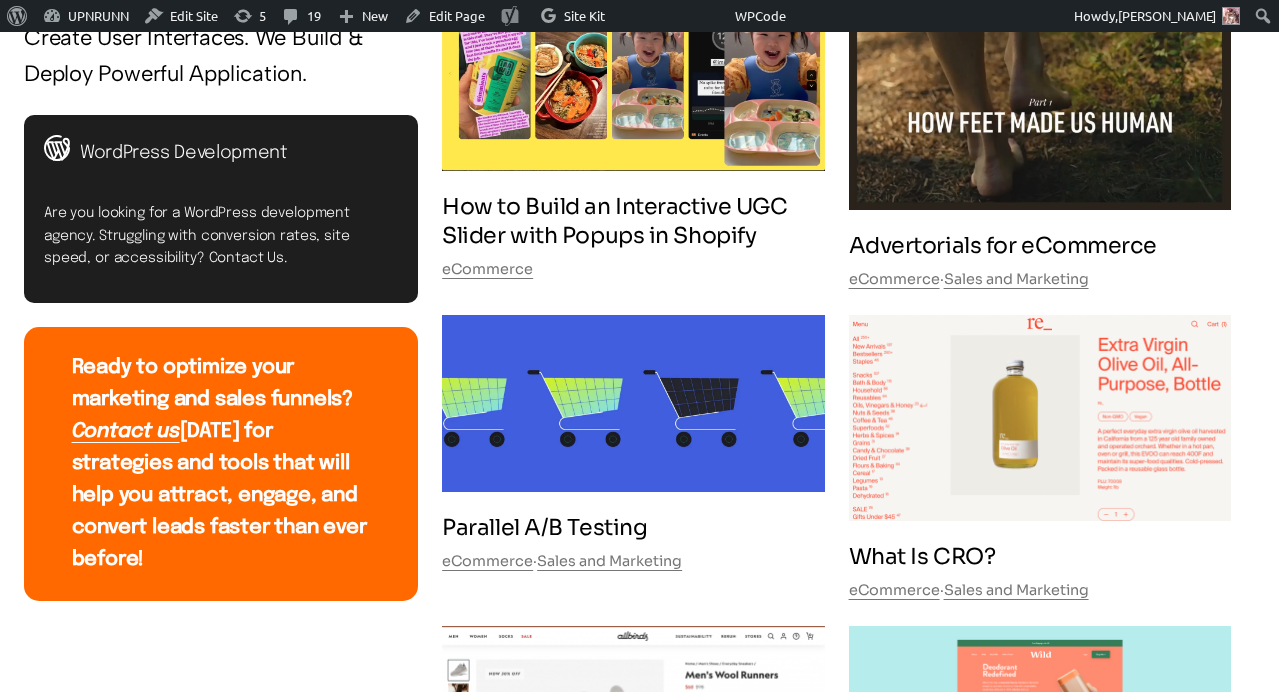 click on "Parallel A/B Testing" at bounding box center [544, 528] 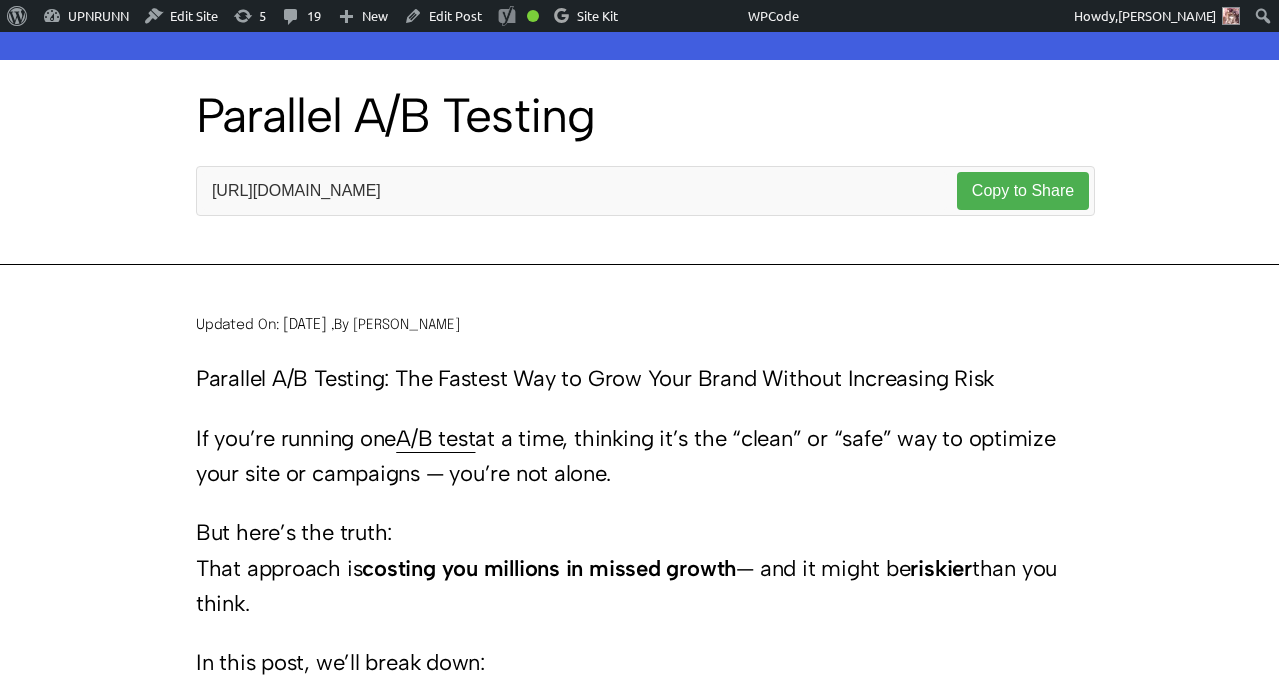 scroll, scrollTop: 565, scrollLeft: 0, axis: vertical 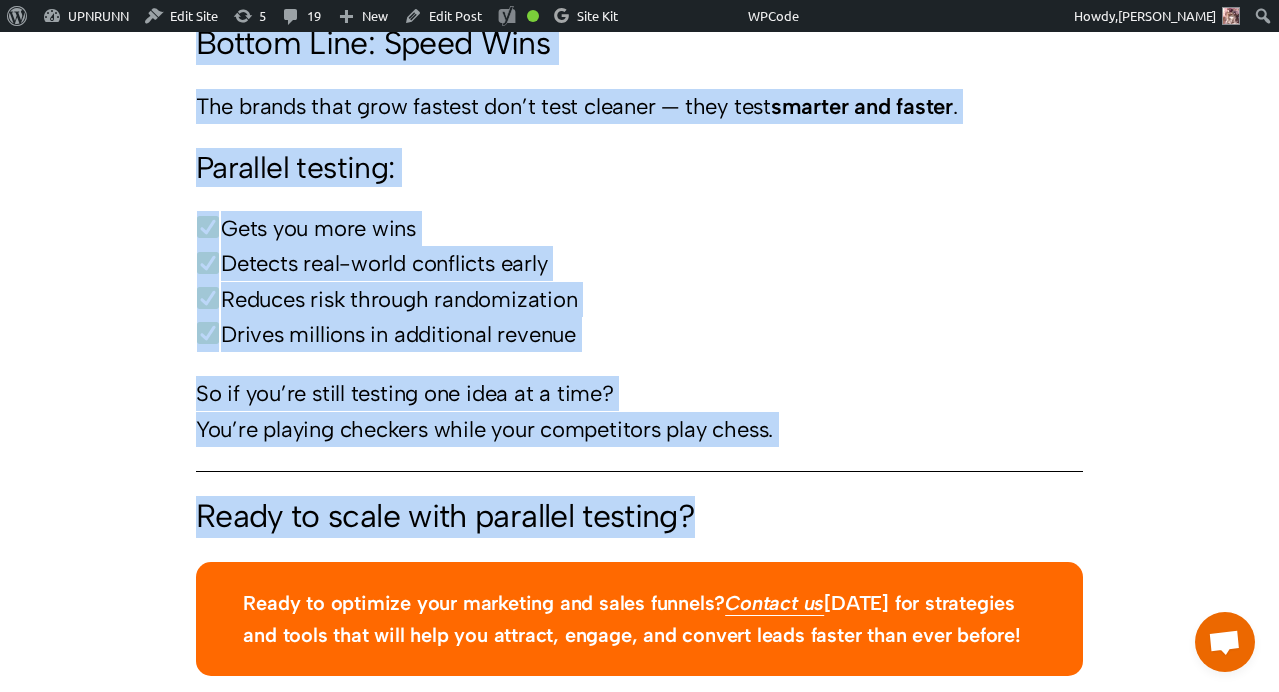 drag, startPoint x: 197, startPoint y: 380, endPoint x: 705, endPoint y: 552, distance: 536.32825 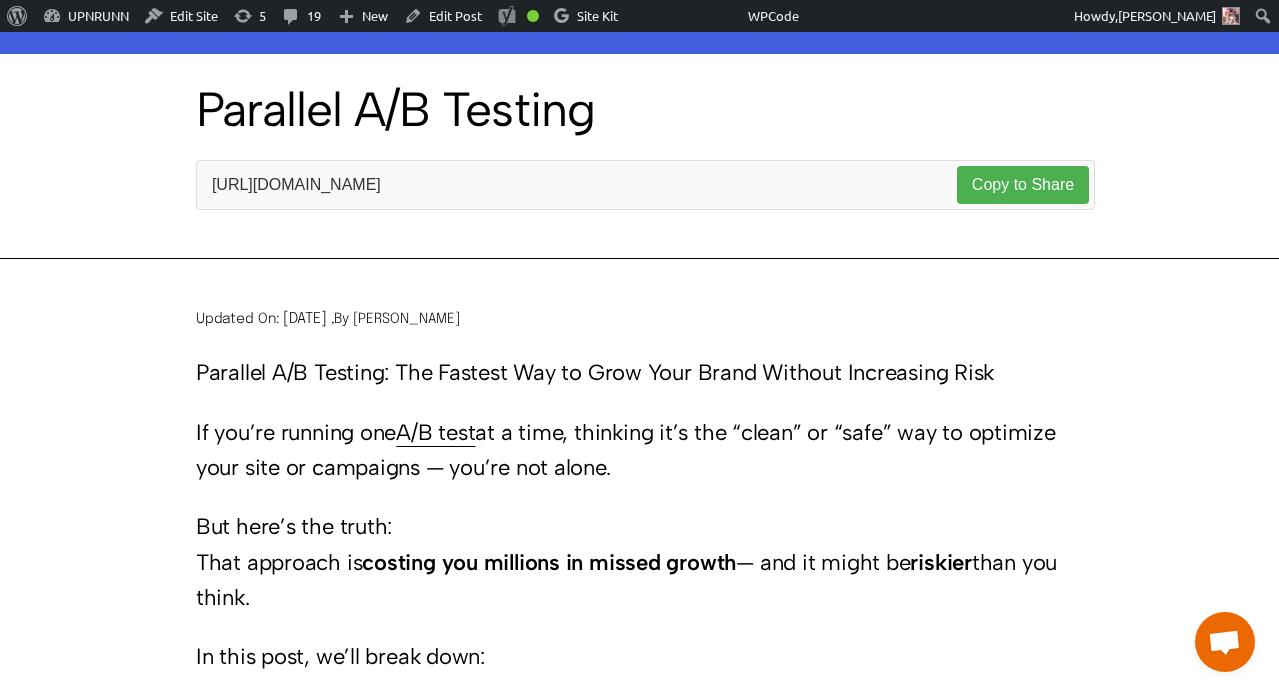 scroll, scrollTop: 588, scrollLeft: 0, axis: vertical 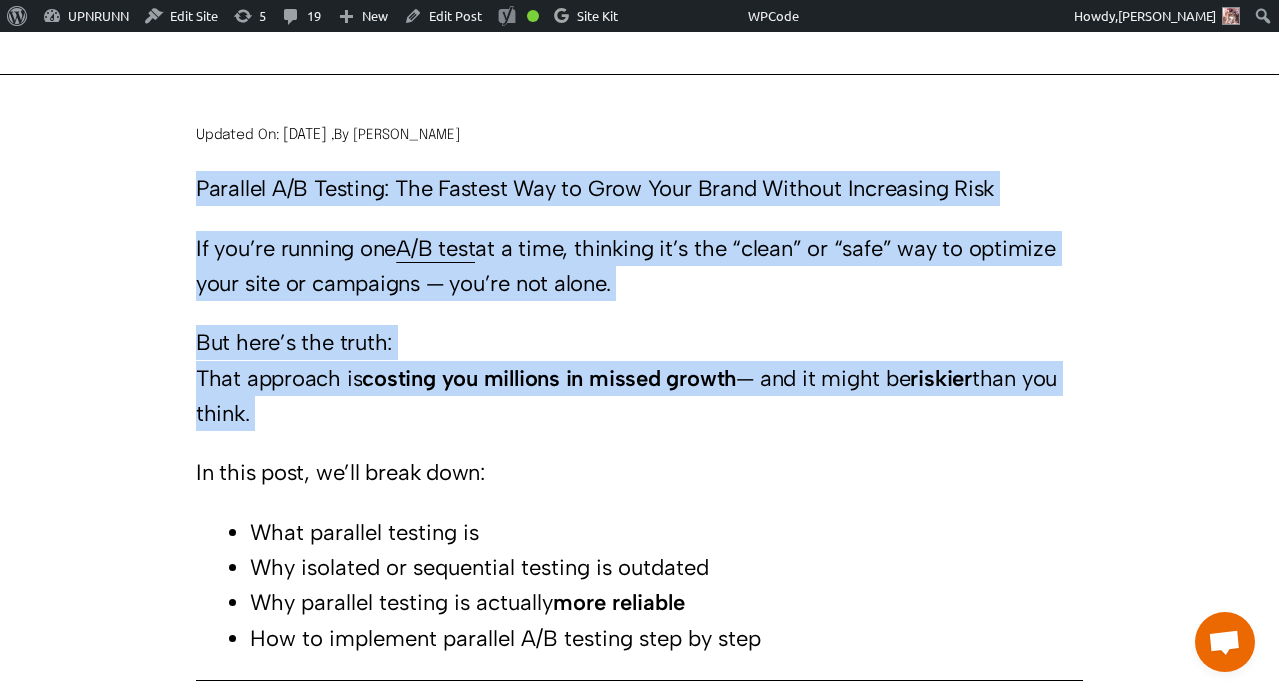 drag, startPoint x: 194, startPoint y: 353, endPoint x: 334, endPoint y: 438, distance: 163.78339 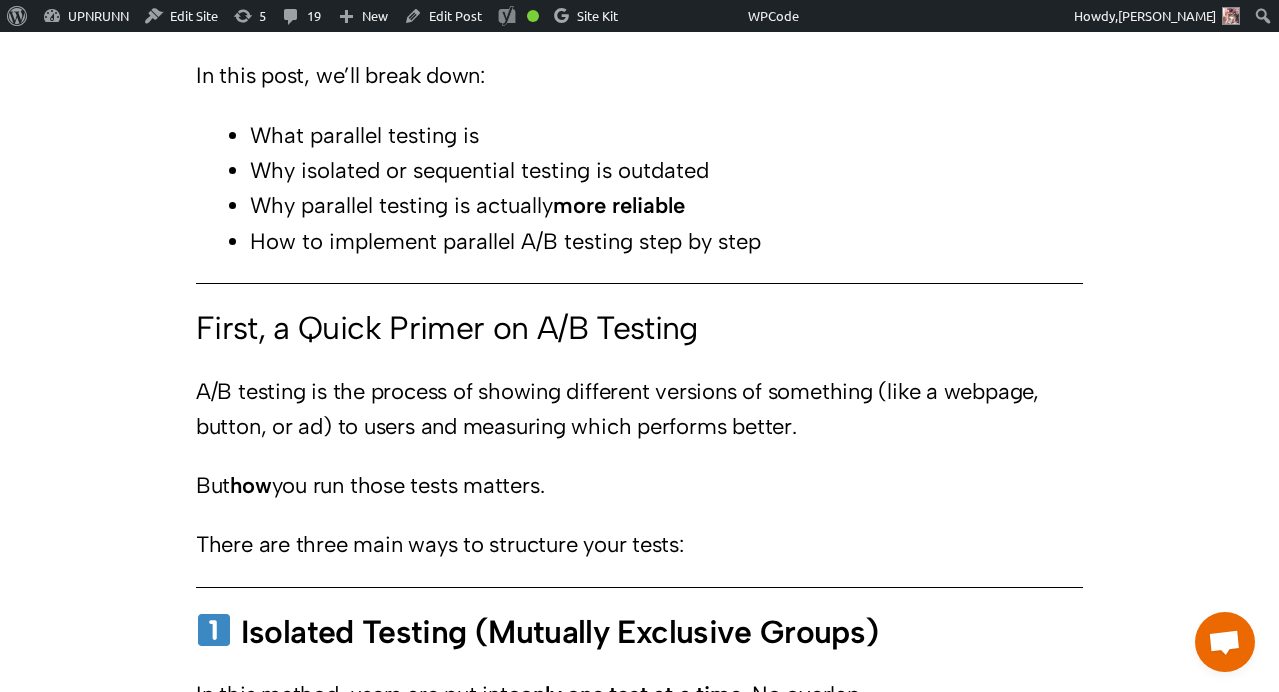 scroll, scrollTop: 1153, scrollLeft: 0, axis: vertical 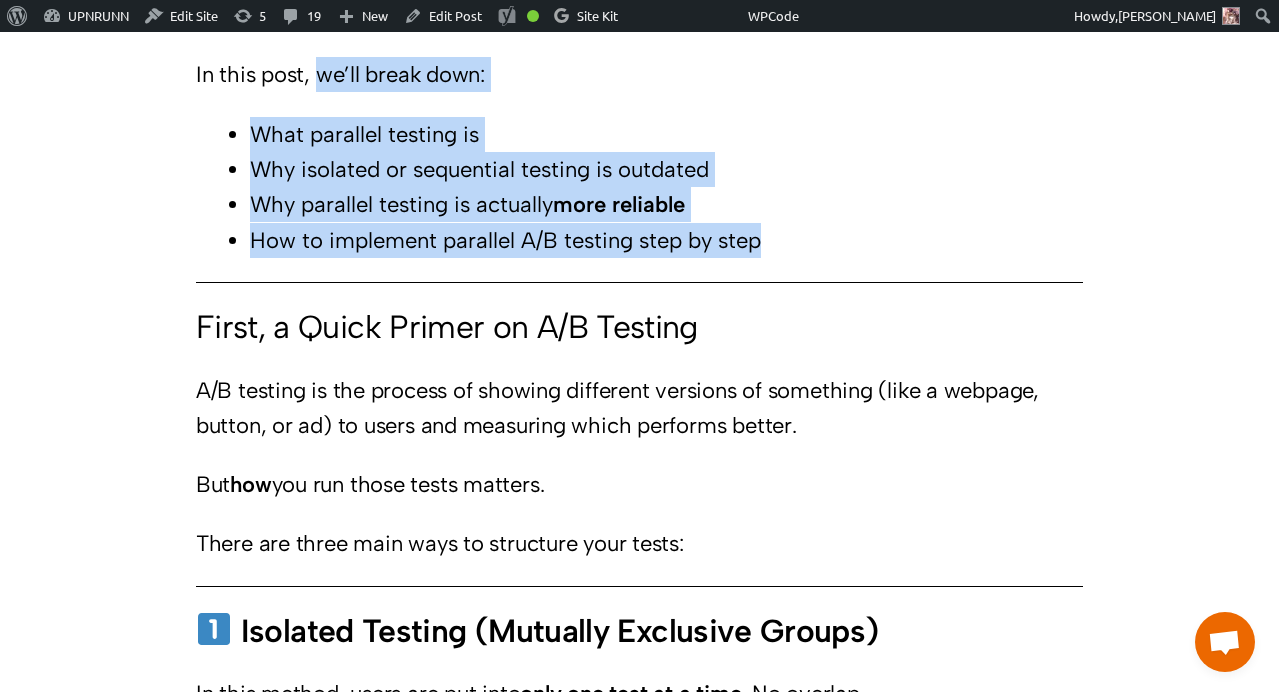 drag, startPoint x: 320, startPoint y: 77, endPoint x: 816, endPoint y: 240, distance: 522.09674 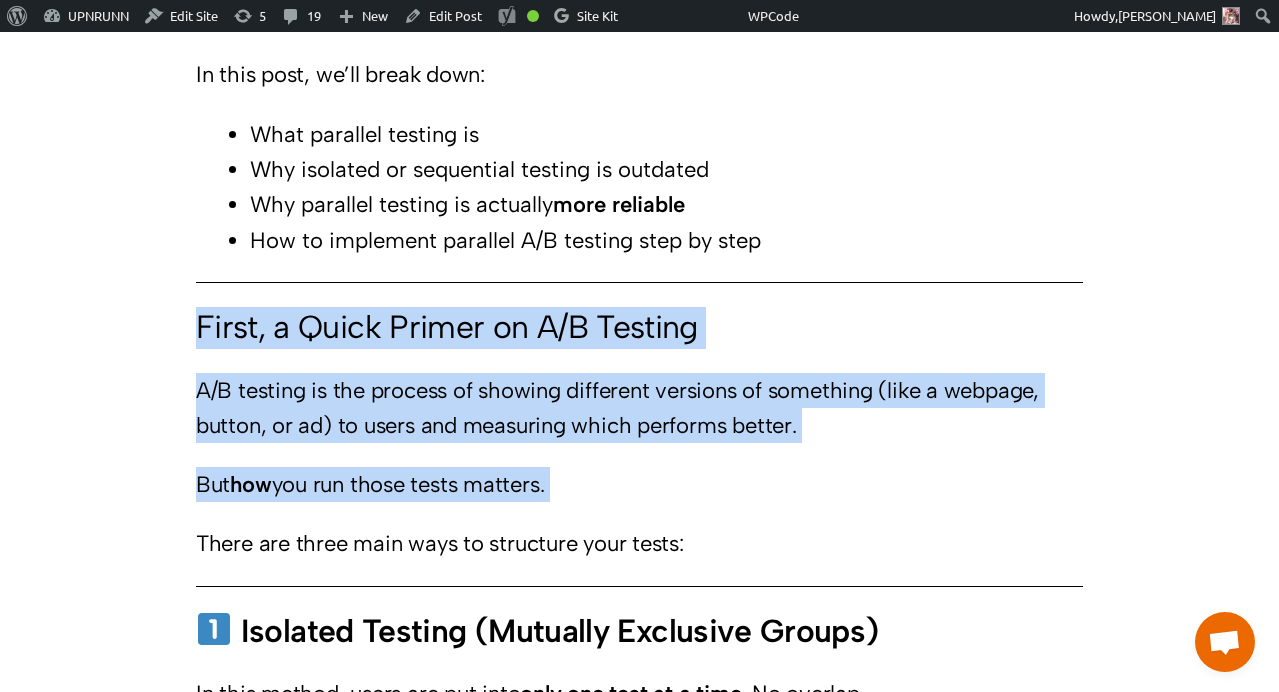 drag, startPoint x: 198, startPoint y: 327, endPoint x: 698, endPoint y: 515, distance: 534.176 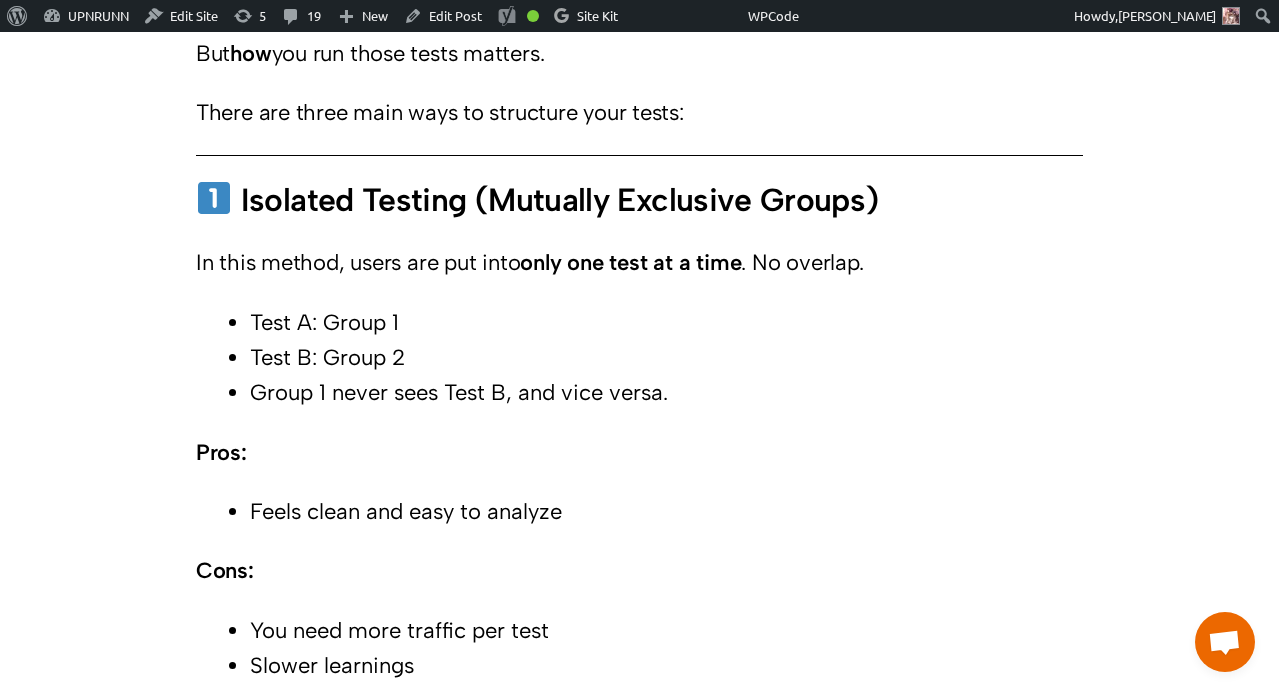 scroll, scrollTop: 1585, scrollLeft: 0, axis: vertical 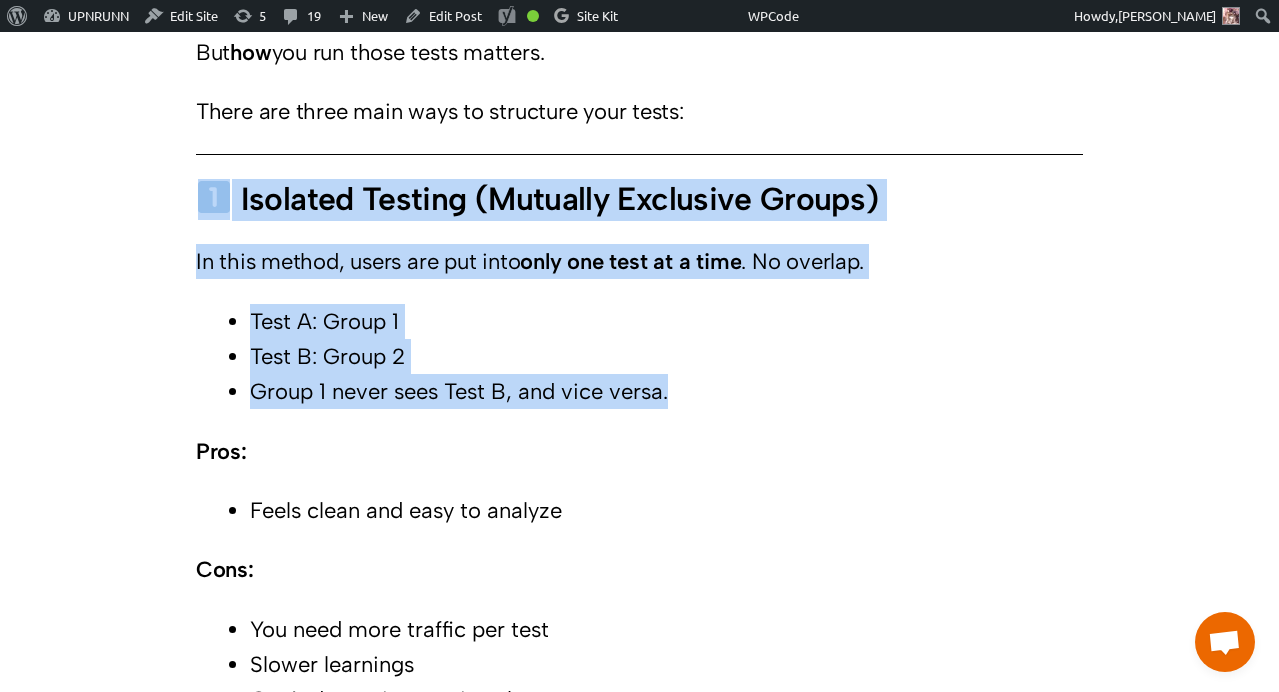 drag, startPoint x: 184, startPoint y: 193, endPoint x: 947, endPoint y: 403, distance: 791.3716 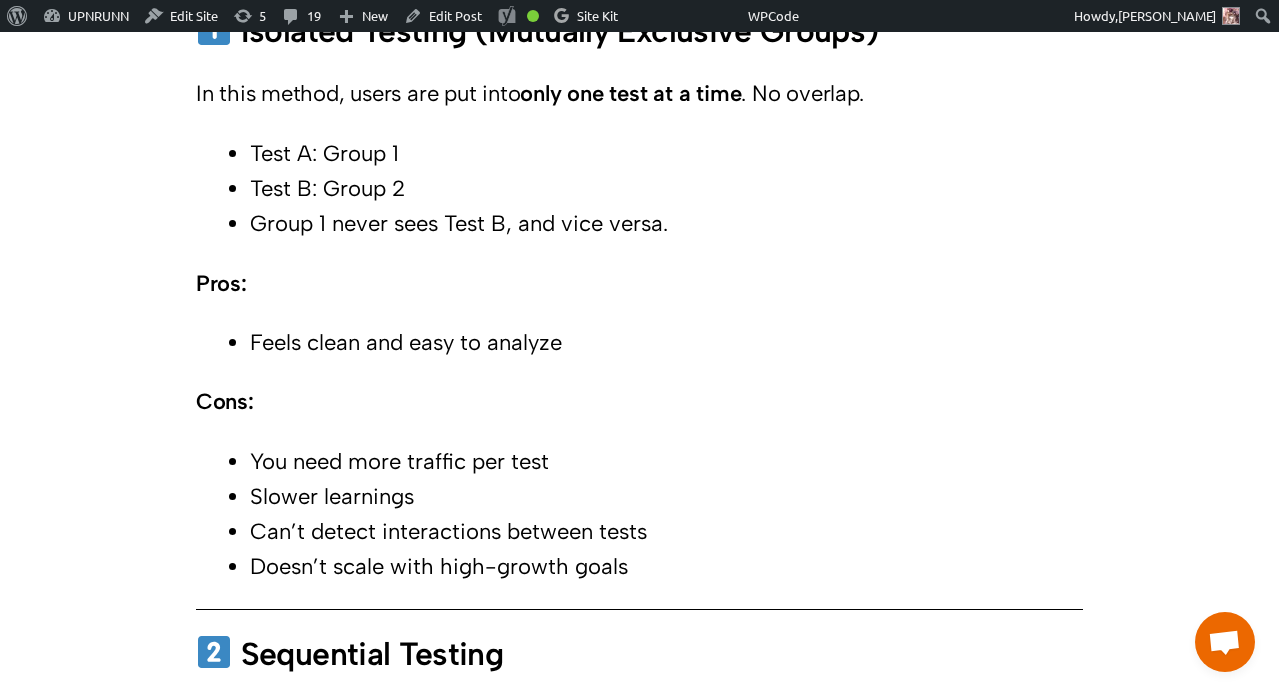 scroll, scrollTop: 2016, scrollLeft: 0, axis: vertical 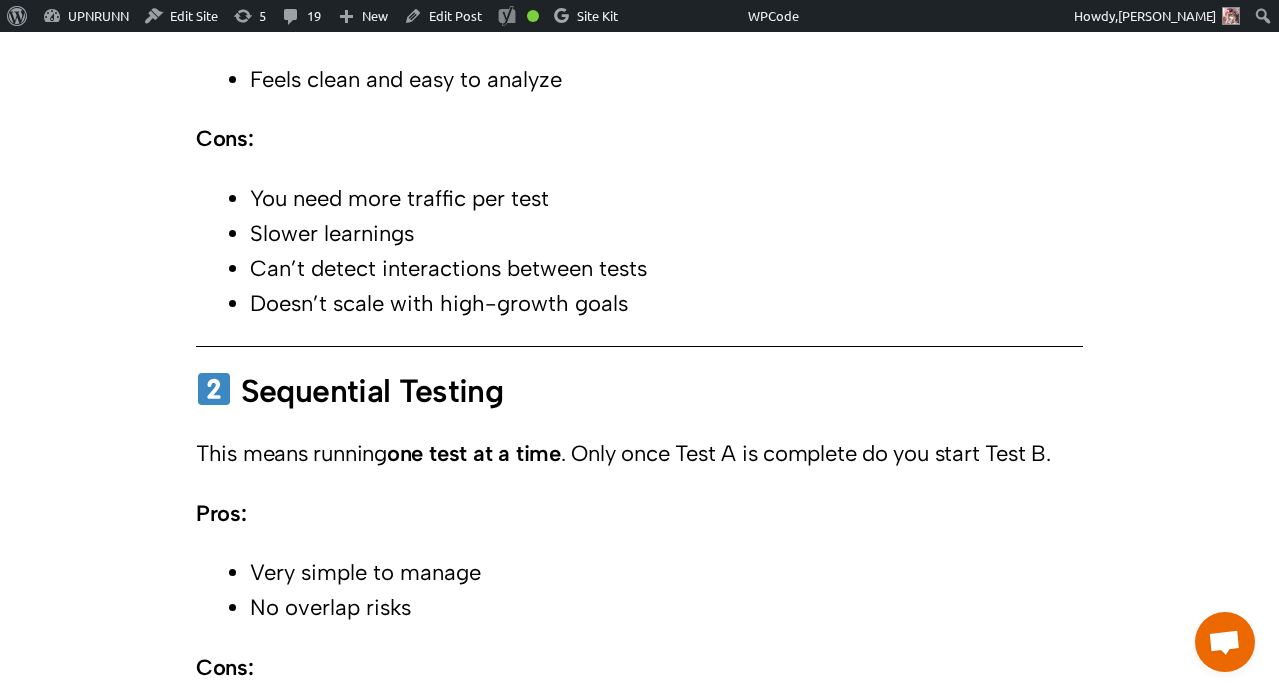 drag, startPoint x: 202, startPoint y: 387, endPoint x: 506, endPoint y: 530, distance: 335.95386 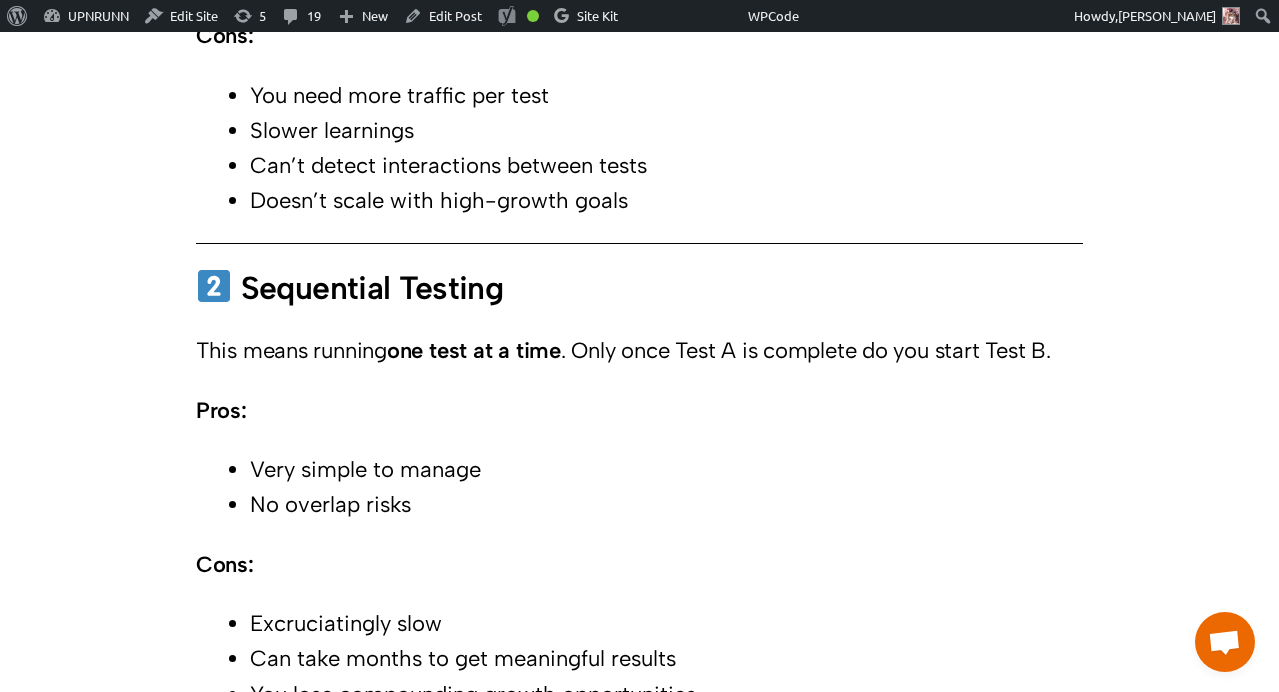 scroll, scrollTop: 2136, scrollLeft: 0, axis: vertical 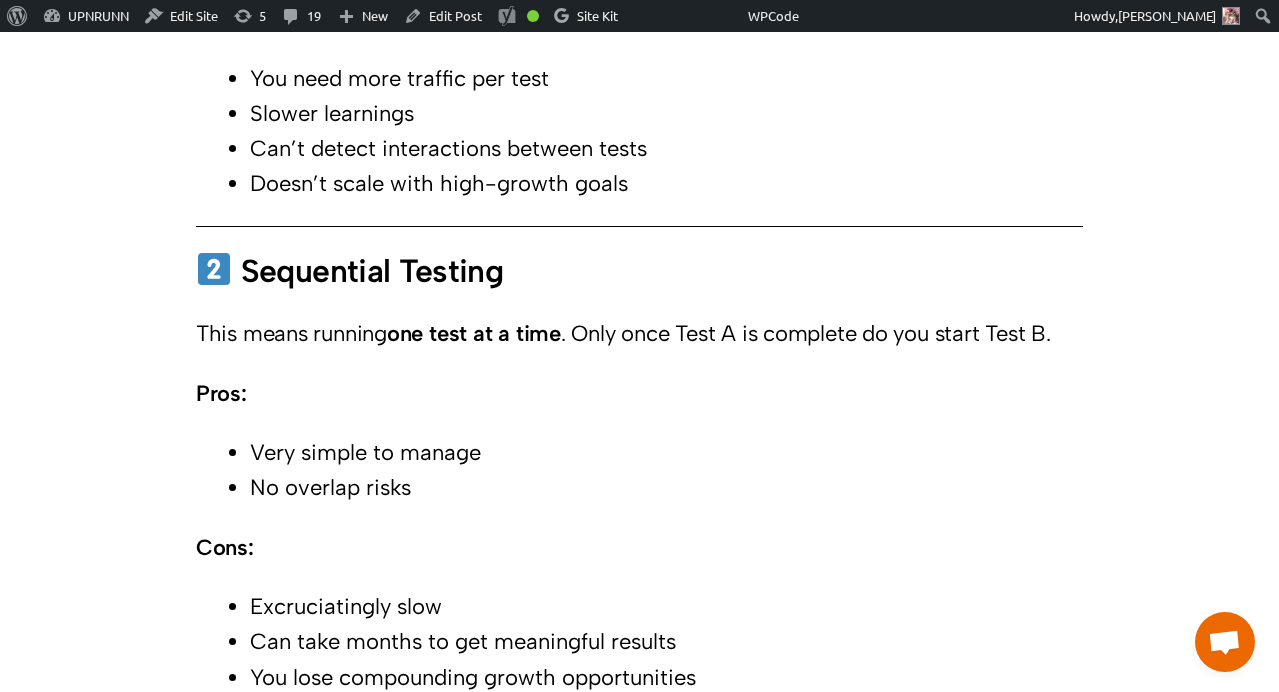 drag, startPoint x: 204, startPoint y: 270, endPoint x: 548, endPoint y: 418, distance: 374.48633 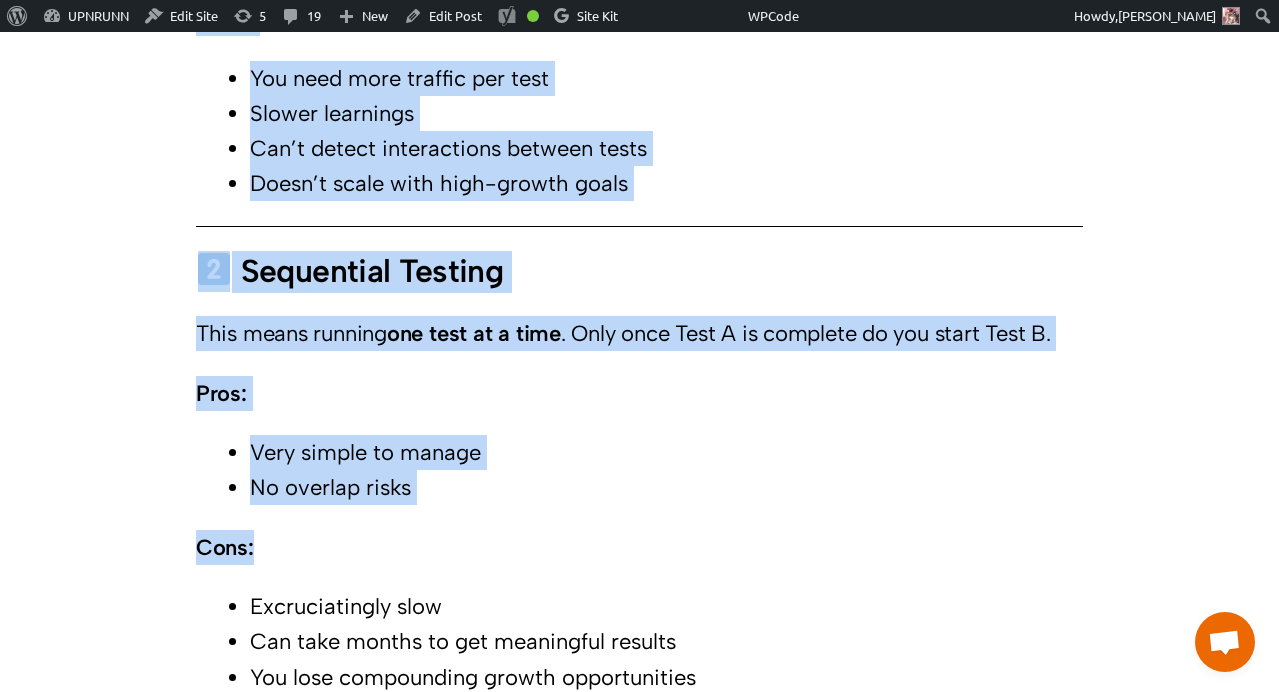 drag, startPoint x: 303, startPoint y: 536, endPoint x: 173, endPoint y: 273, distance: 293.37518 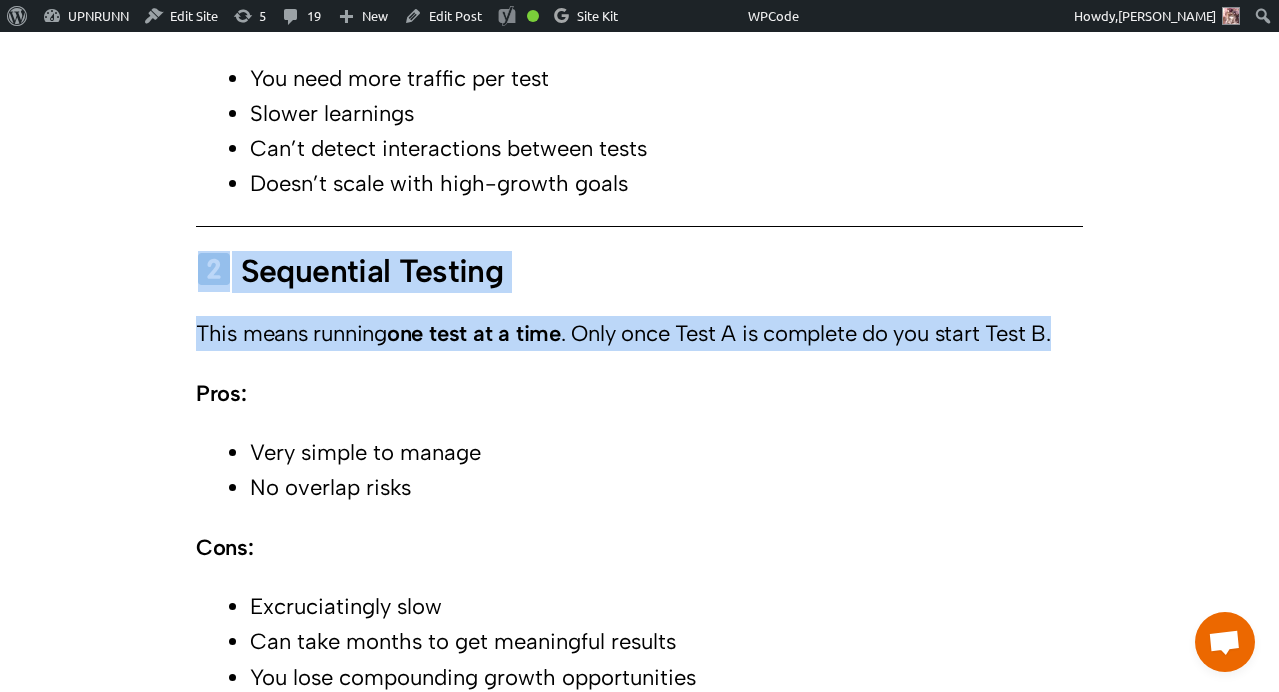 drag, startPoint x: 1076, startPoint y: 331, endPoint x: 782, endPoint y: 235, distance: 309.27658 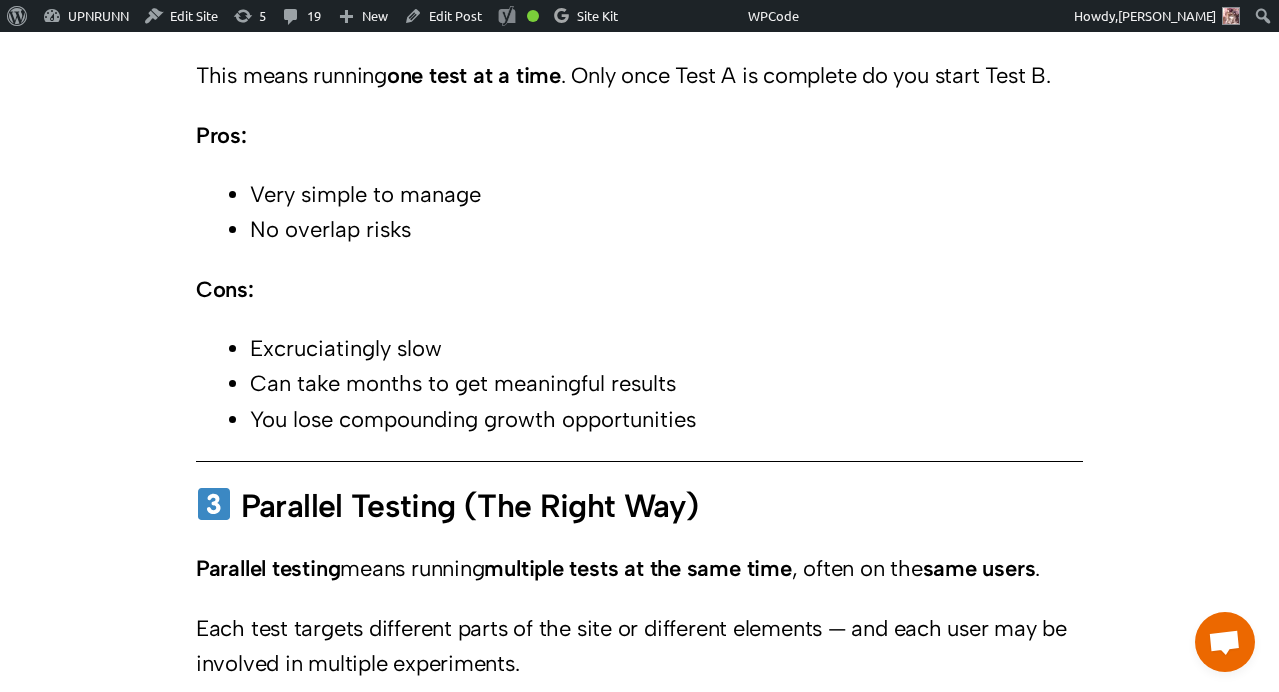 scroll, scrollTop: 2445, scrollLeft: 0, axis: vertical 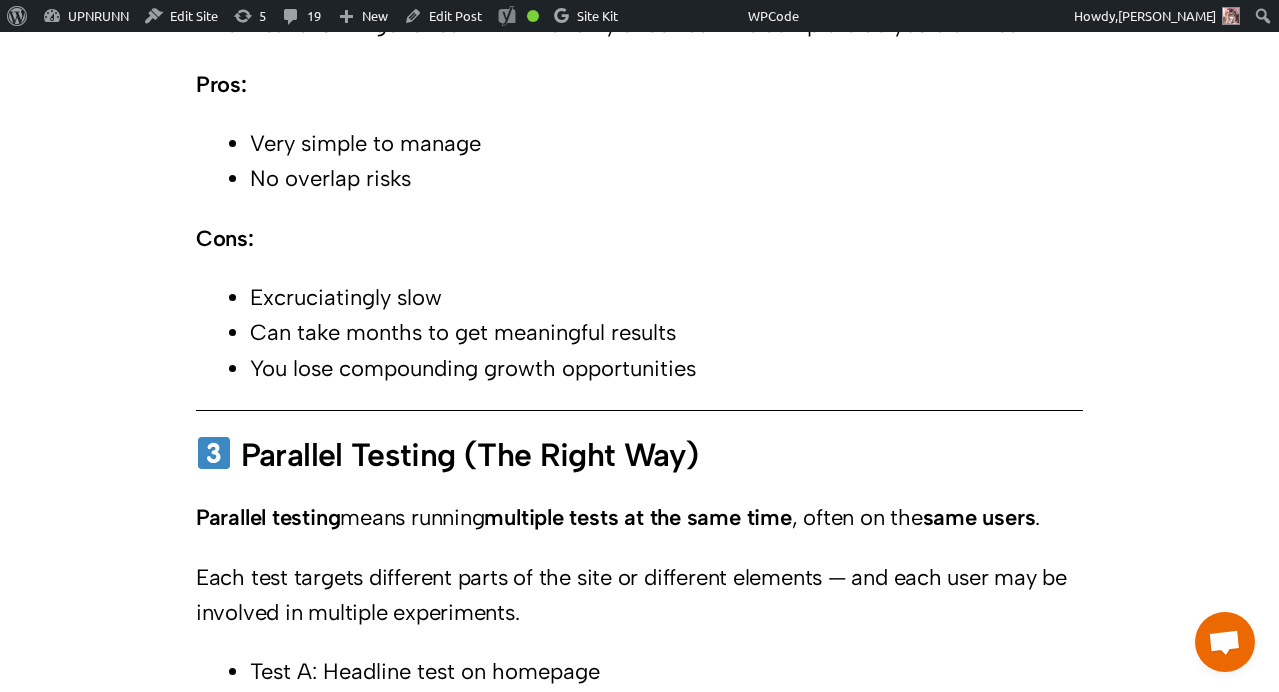 drag, startPoint x: 199, startPoint y: 446, endPoint x: 384, endPoint y: 529, distance: 202.76587 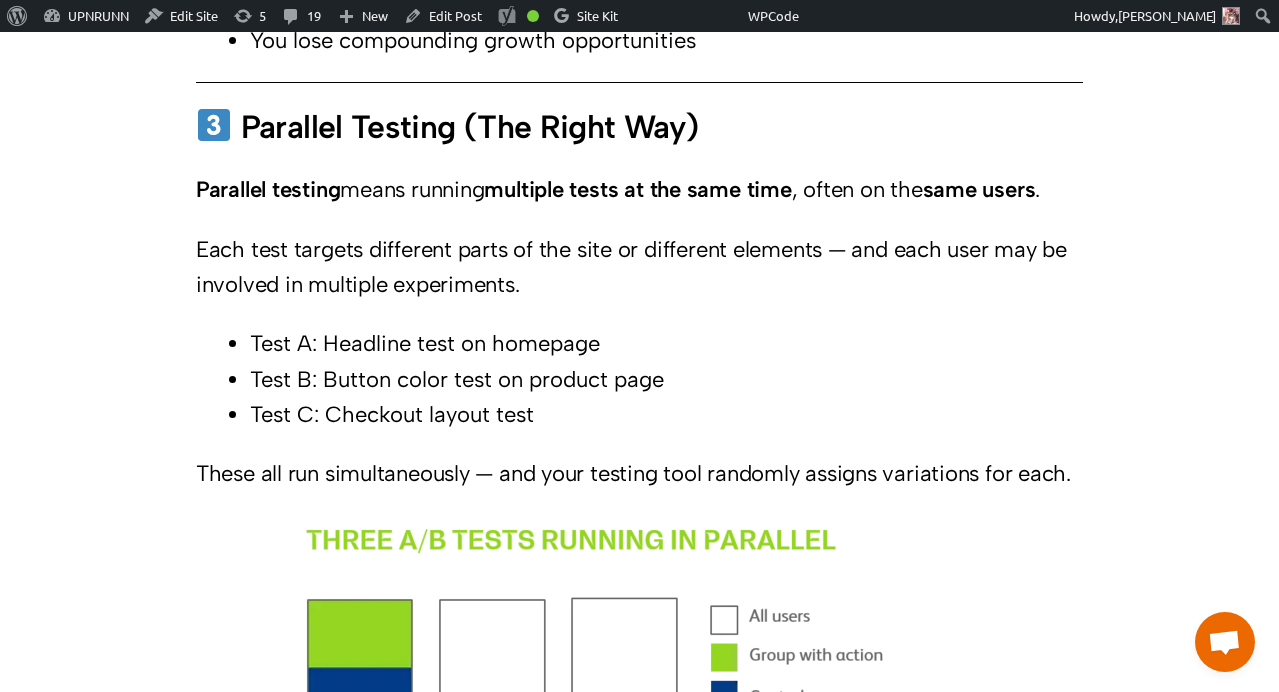 scroll, scrollTop: 2787, scrollLeft: 0, axis: vertical 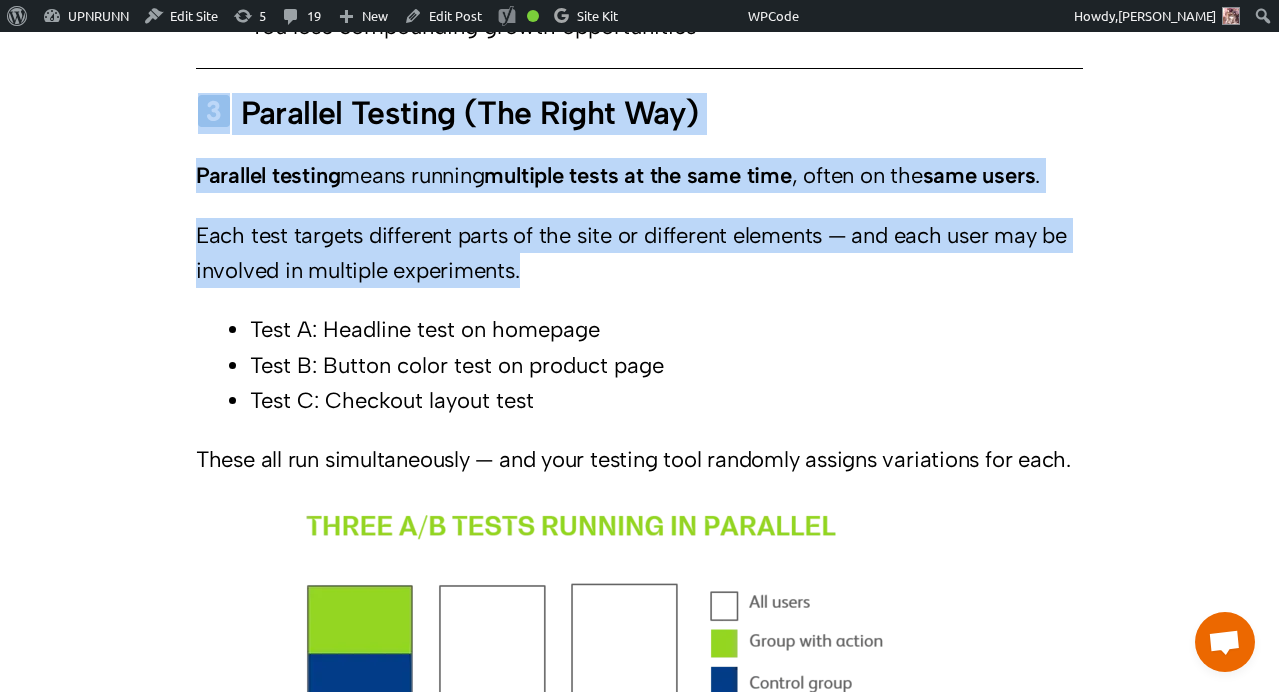 drag, startPoint x: 554, startPoint y: 281, endPoint x: 191, endPoint y: 115, distance: 399.15536 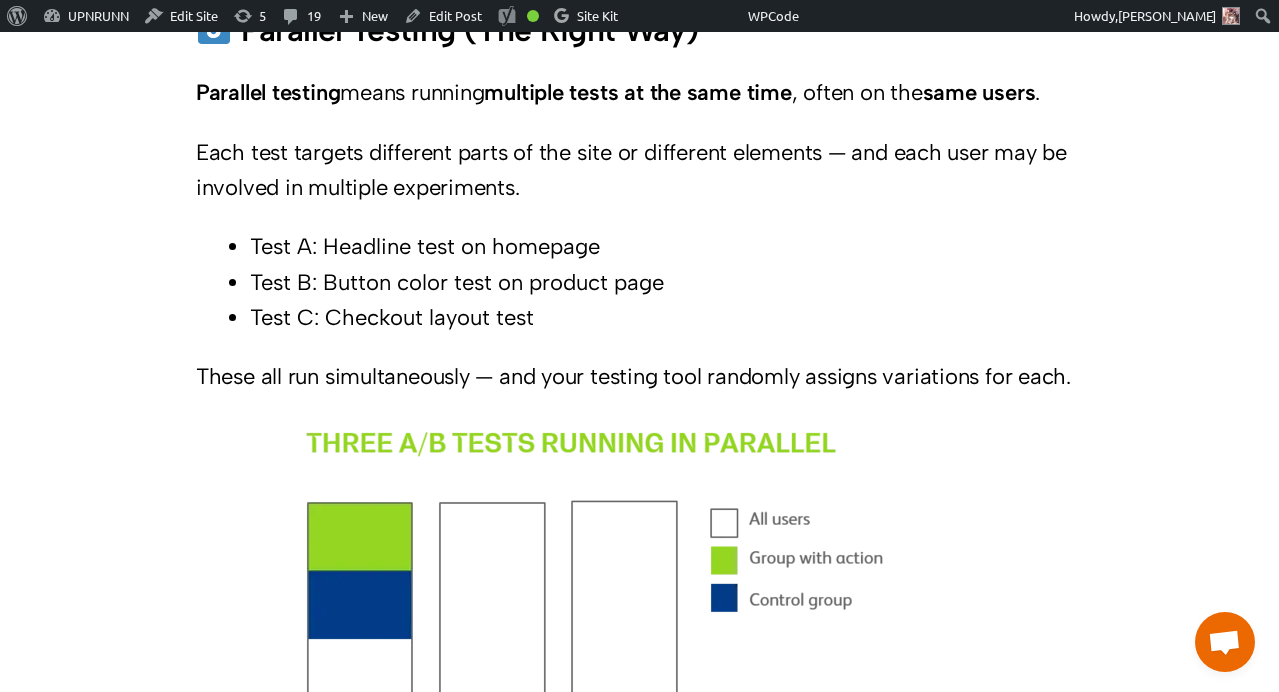 scroll, scrollTop: 2878, scrollLeft: 0, axis: vertical 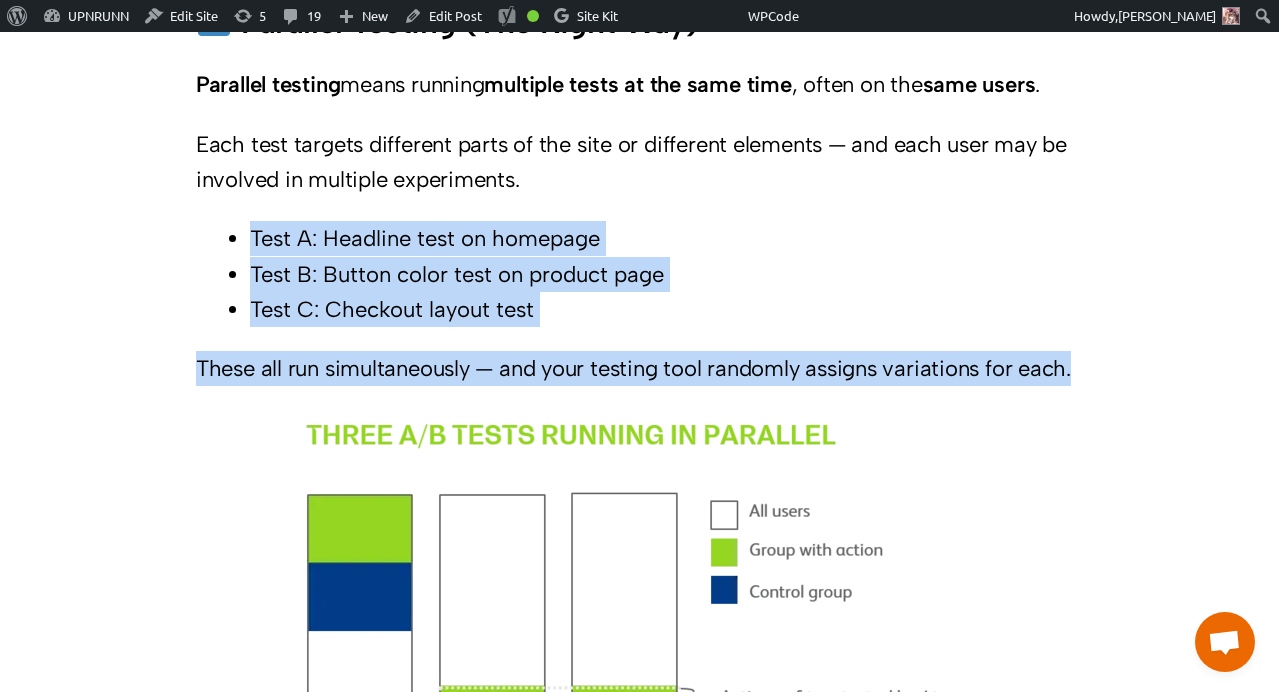 drag, startPoint x: 252, startPoint y: 235, endPoint x: 1087, endPoint y: 378, distance: 847.15643 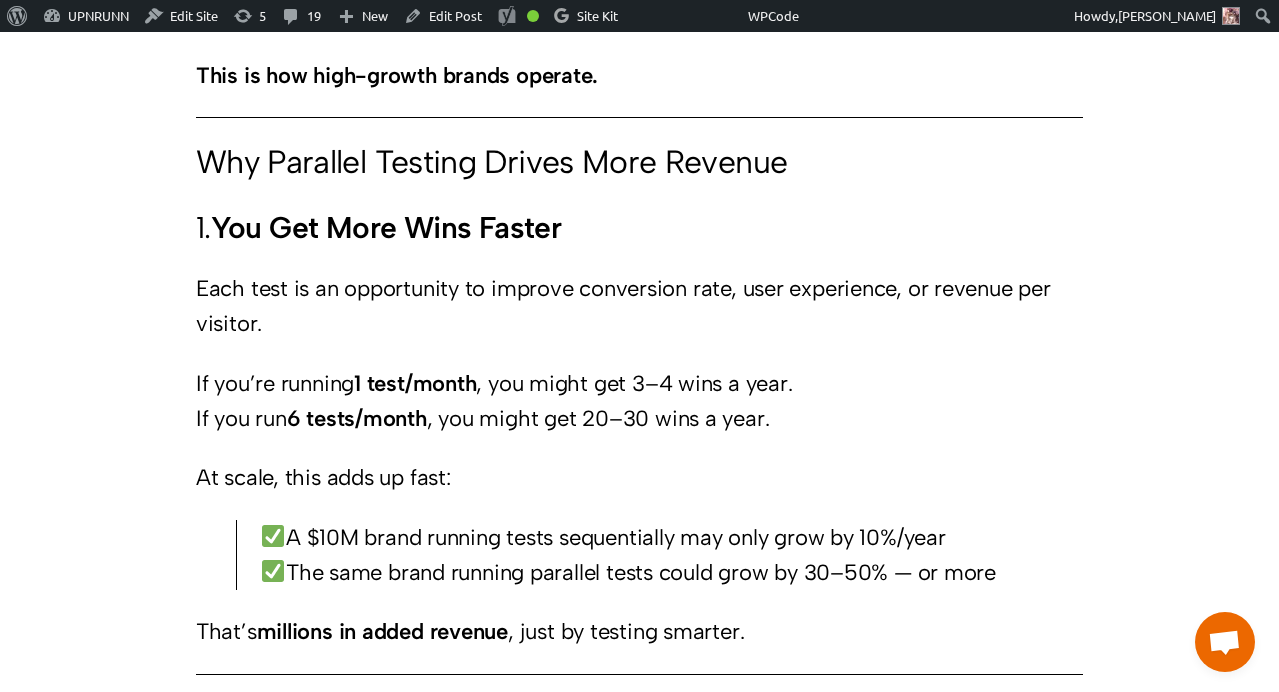 scroll, scrollTop: 3811, scrollLeft: 0, axis: vertical 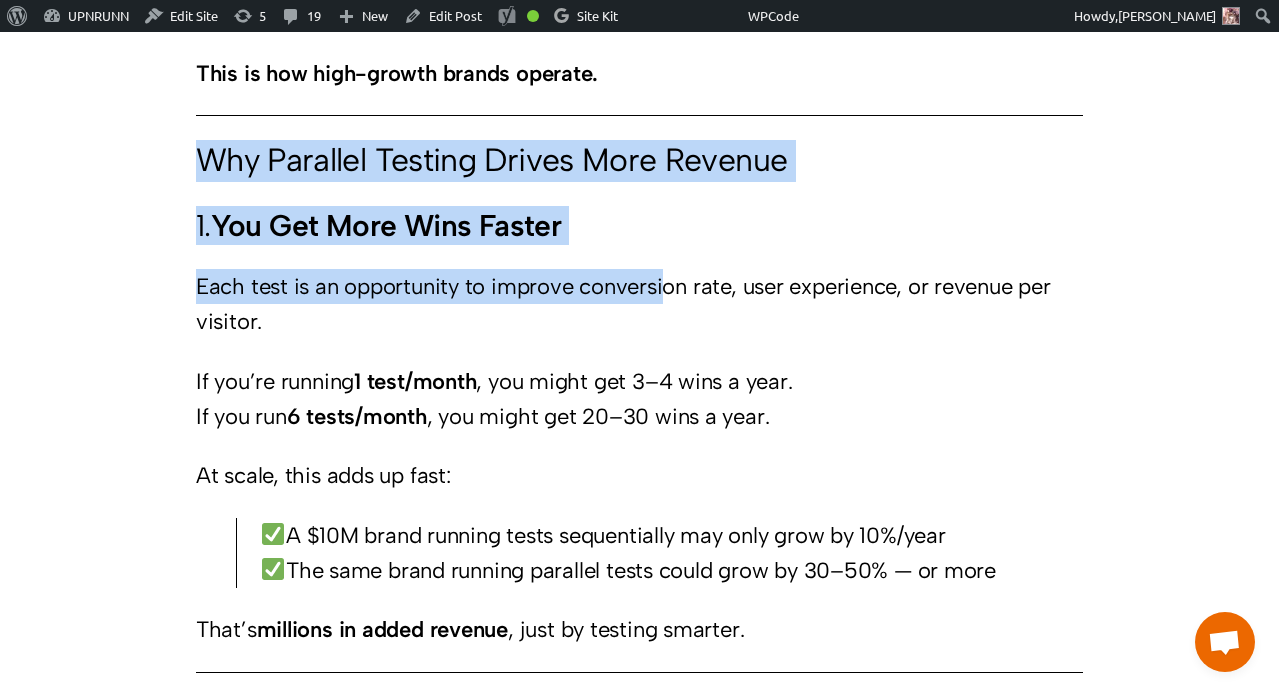 drag, startPoint x: 199, startPoint y: 161, endPoint x: 668, endPoint y: 278, distance: 483.37357 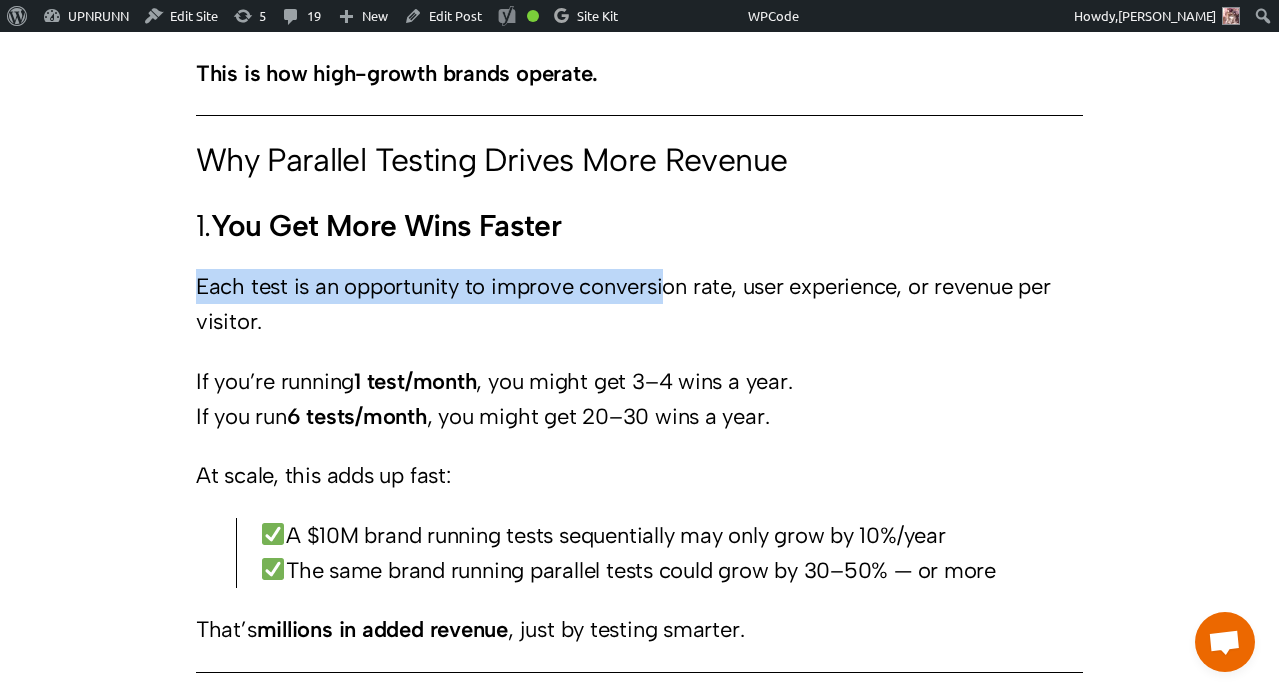drag, startPoint x: 668, startPoint y: 278, endPoint x: 661, endPoint y: 247, distance: 31.780497 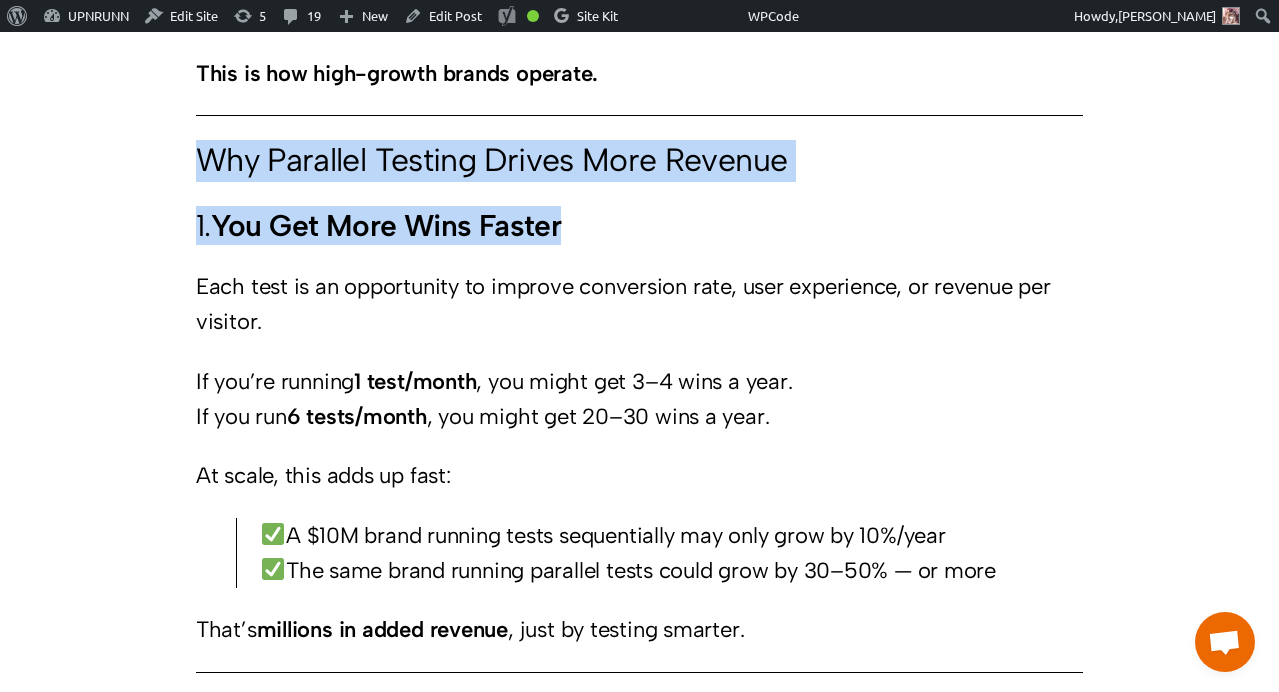drag, startPoint x: 198, startPoint y: 157, endPoint x: 573, endPoint y: 219, distance: 380.0908 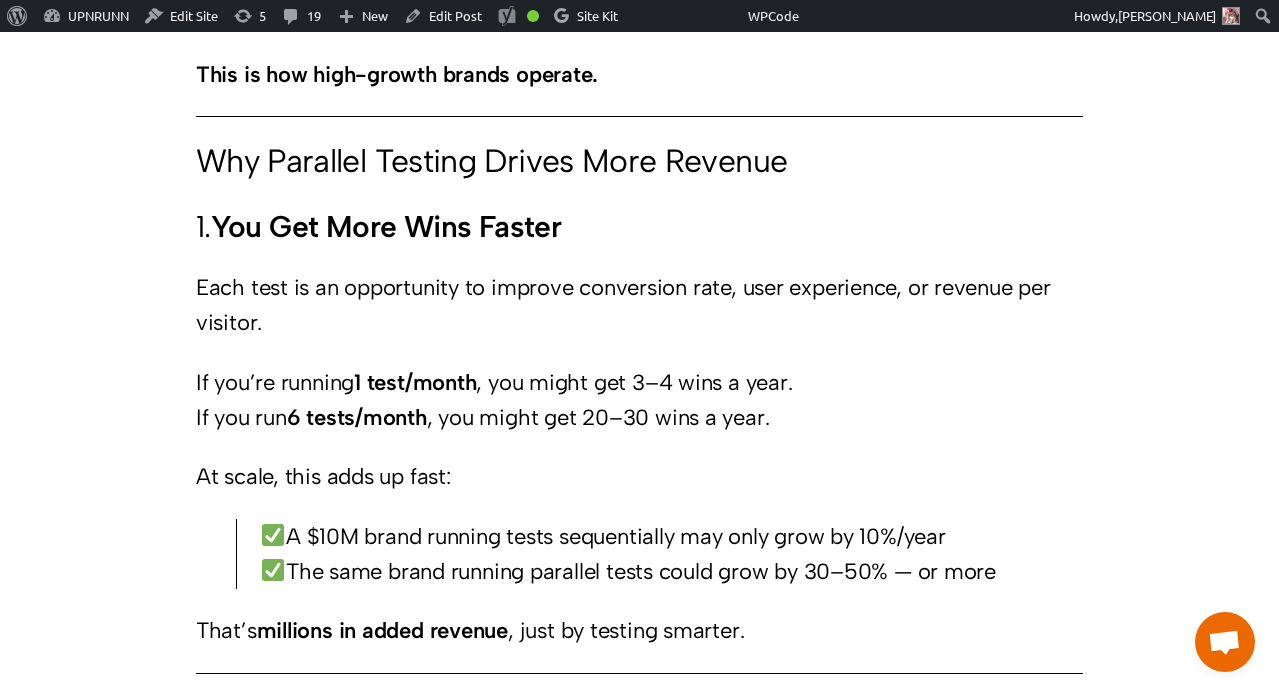 scroll, scrollTop: 3808, scrollLeft: 0, axis: vertical 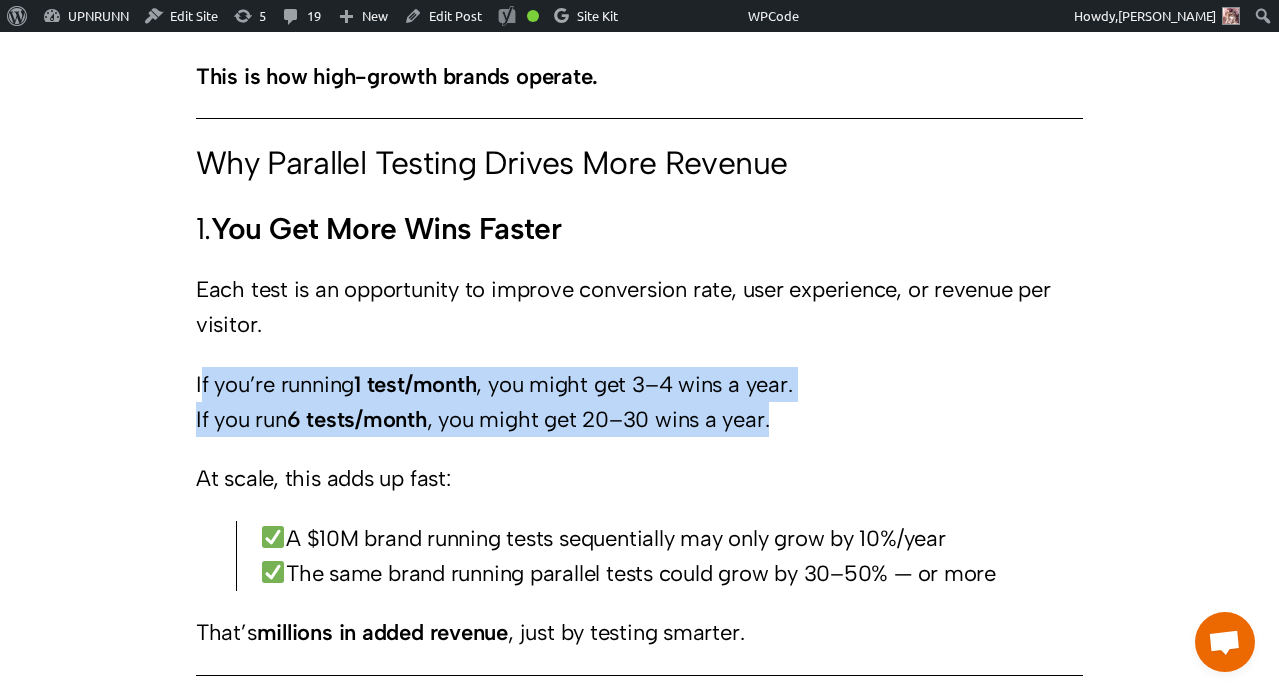drag, startPoint x: 199, startPoint y: 382, endPoint x: 814, endPoint y: 432, distance: 617.0292 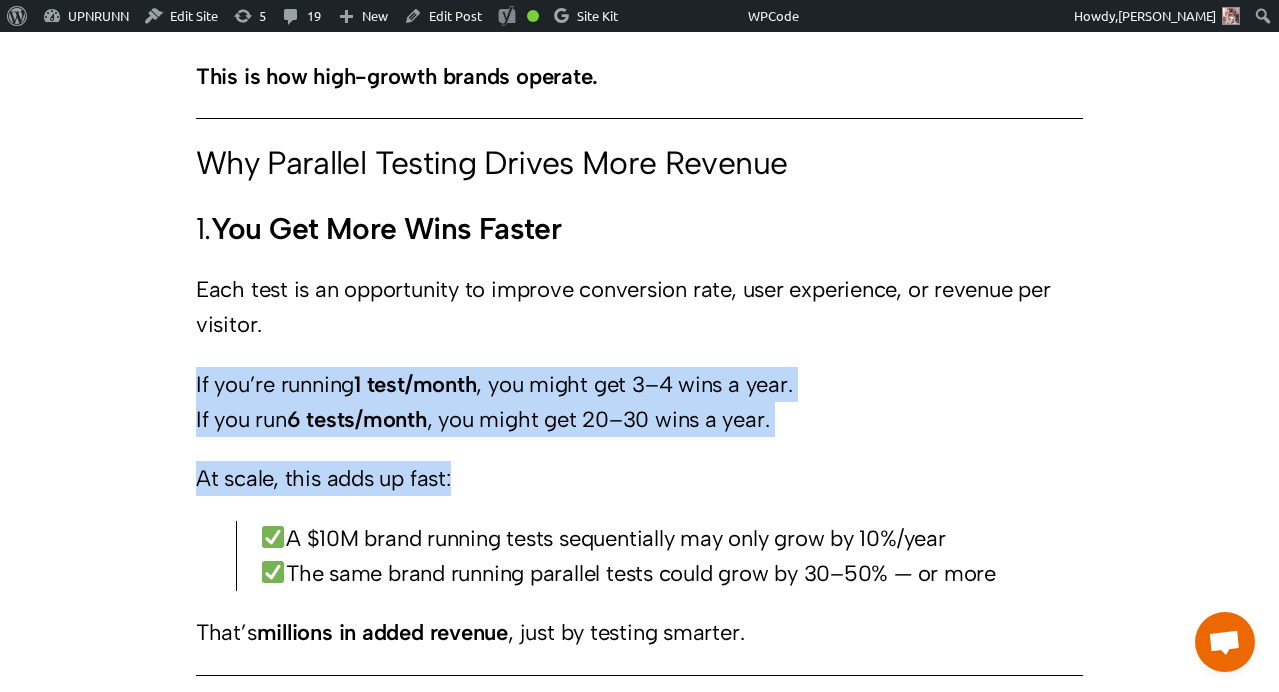 drag, startPoint x: 189, startPoint y: 352, endPoint x: 628, endPoint y: 467, distance: 453.81274 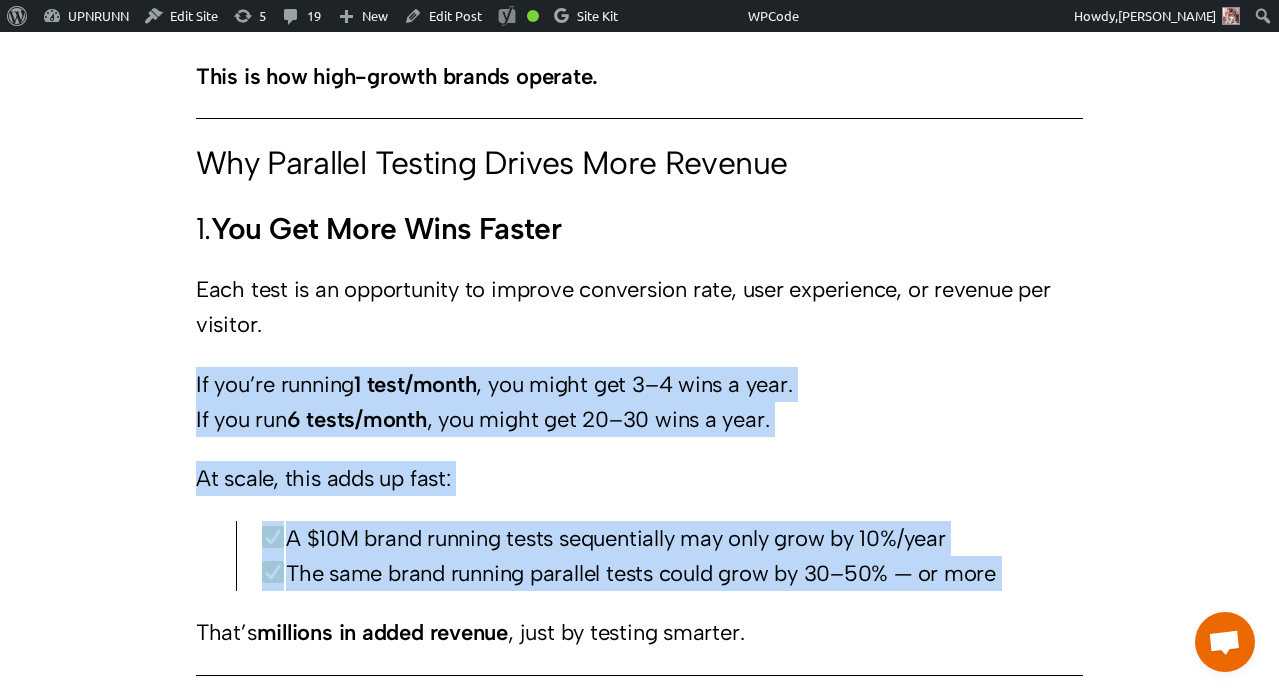 drag, startPoint x: 193, startPoint y: 384, endPoint x: 776, endPoint y: 598, distance: 621.0354 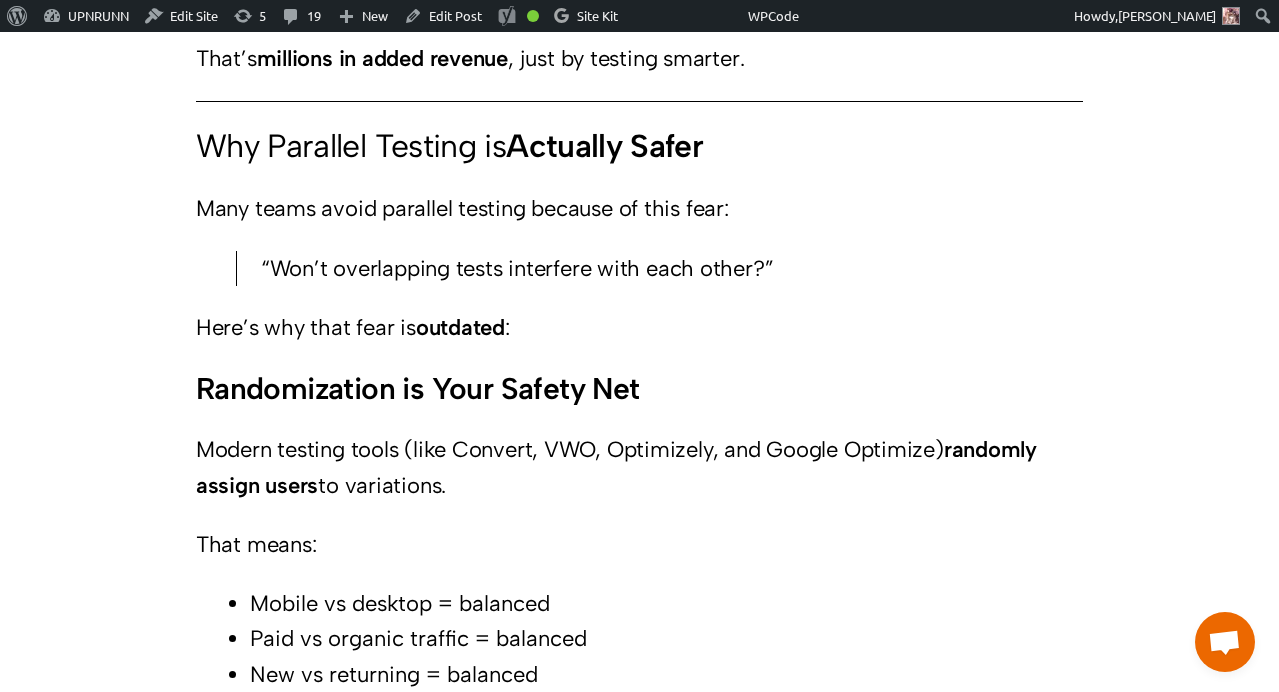 scroll, scrollTop: 4419, scrollLeft: 0, axis: vertical 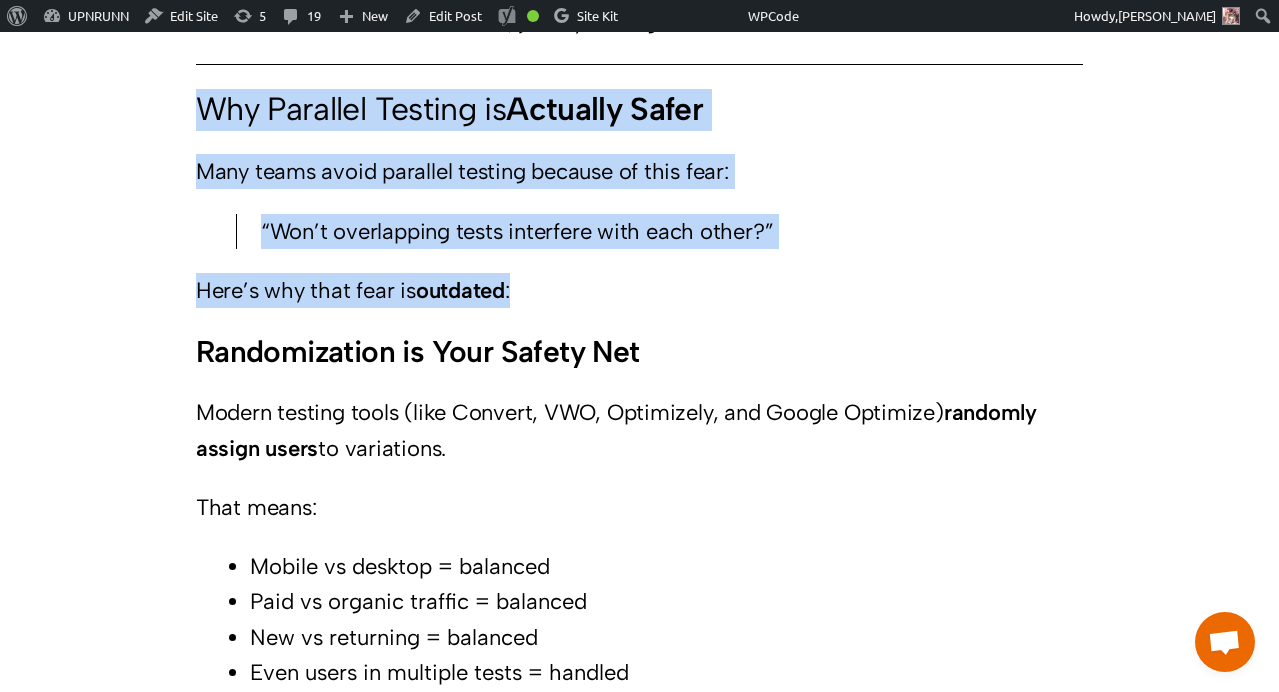 drag, startPoint x: 197, startPoint y: 111, endPoint x: 554, endPoint y: 289, distance: 398.91476 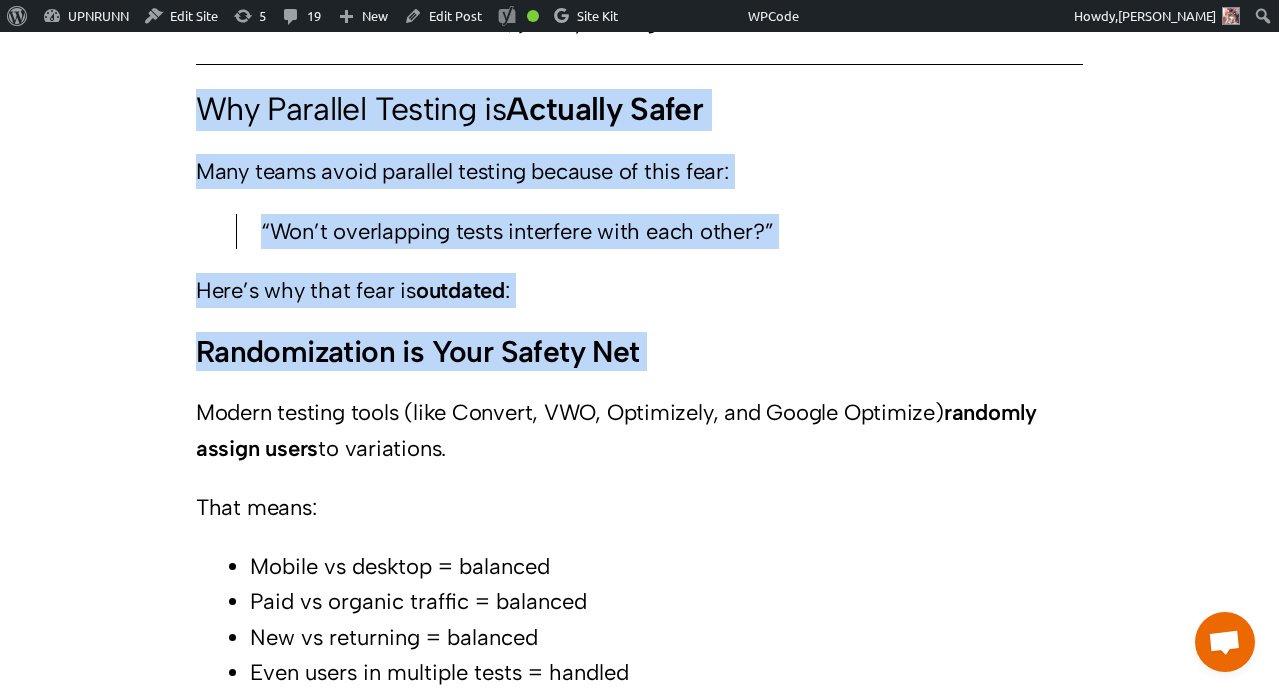 drag, startPoint x: 198, startPoint y: 106, endPoint x: 652, endPoint y: 372, distance: 526.1863 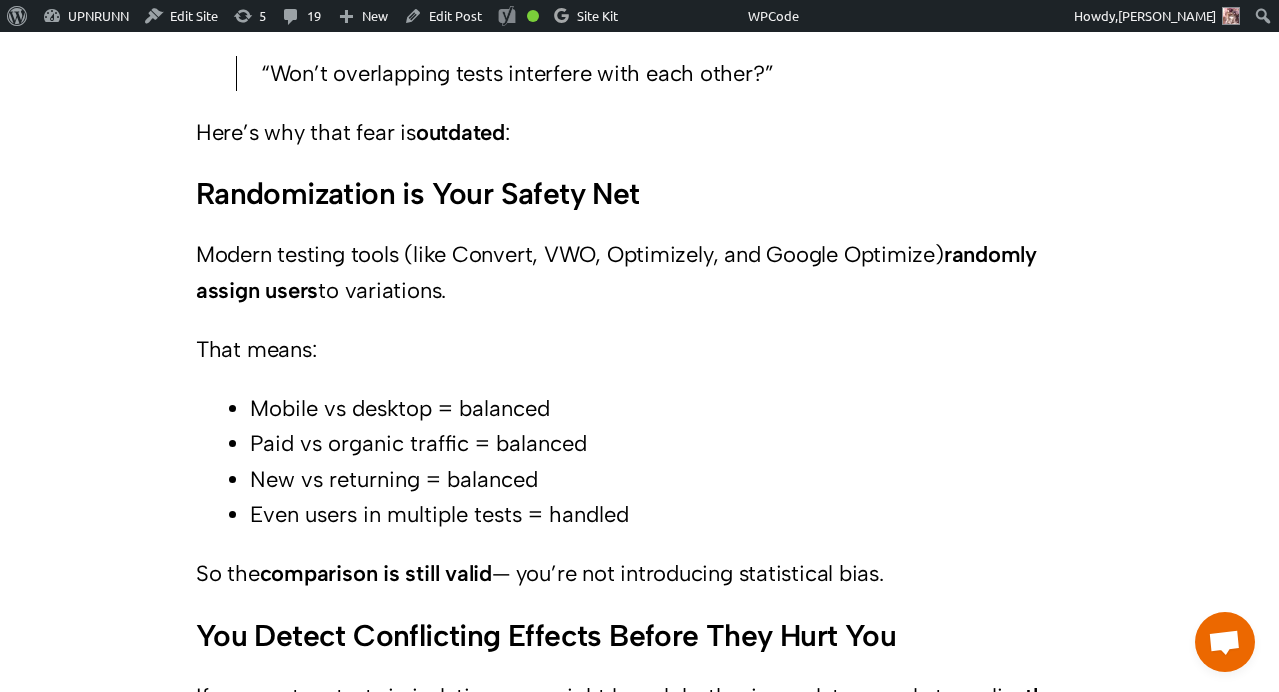 scroll, scrollTop: 4575, scrollLeft: 0, axis: vertical 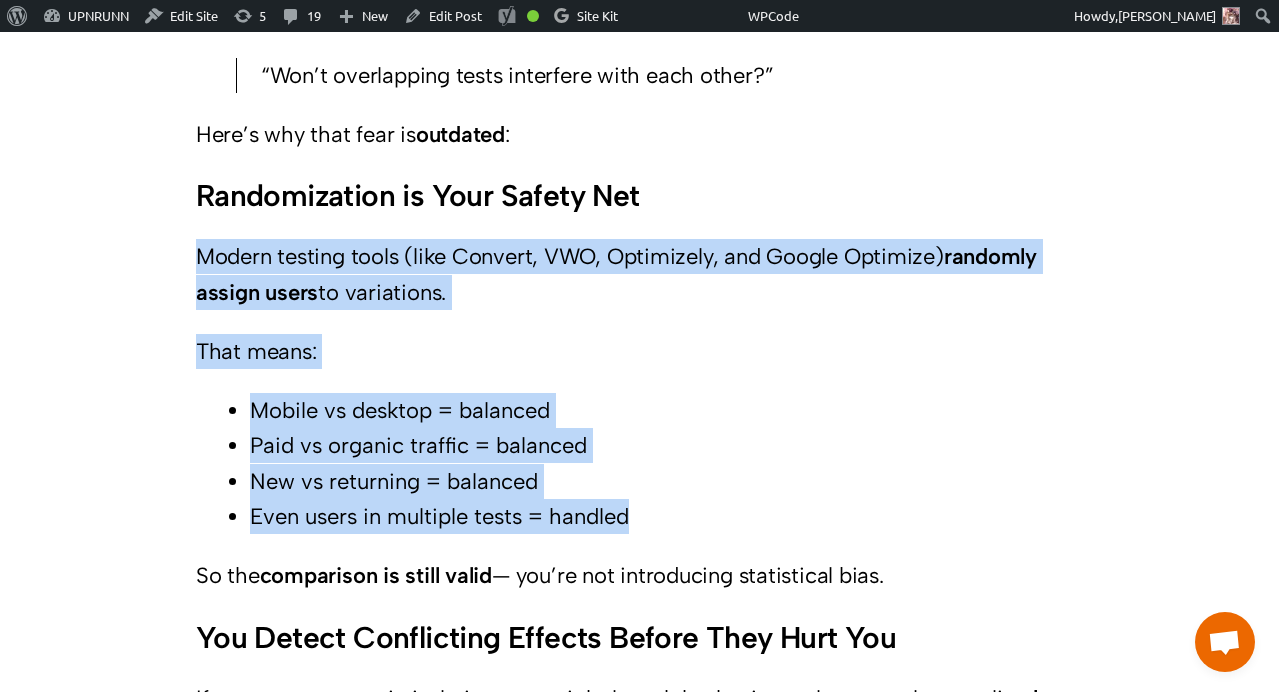 drag, startPoint x: 196, startPoint y: 253, endPoint x: 644, endPoint y: 511, distance: 516.9797 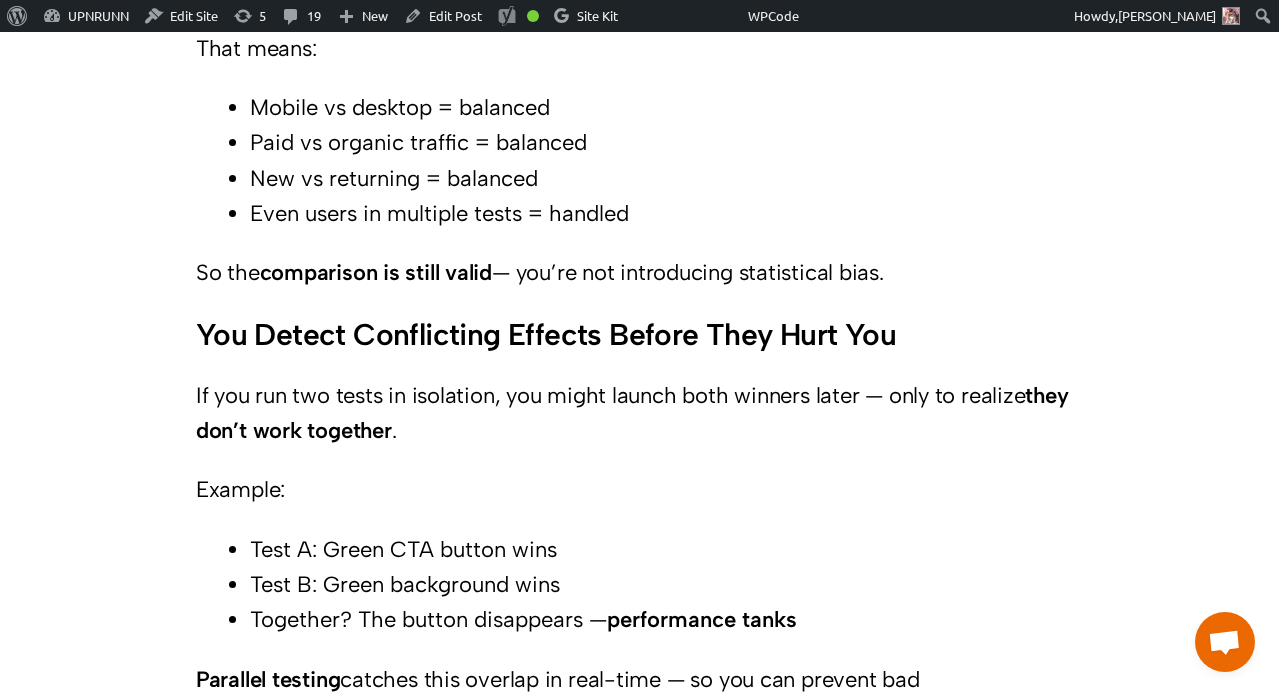 scroll, scrollTop: 4959, scrollLeft: 0, axis: vertical 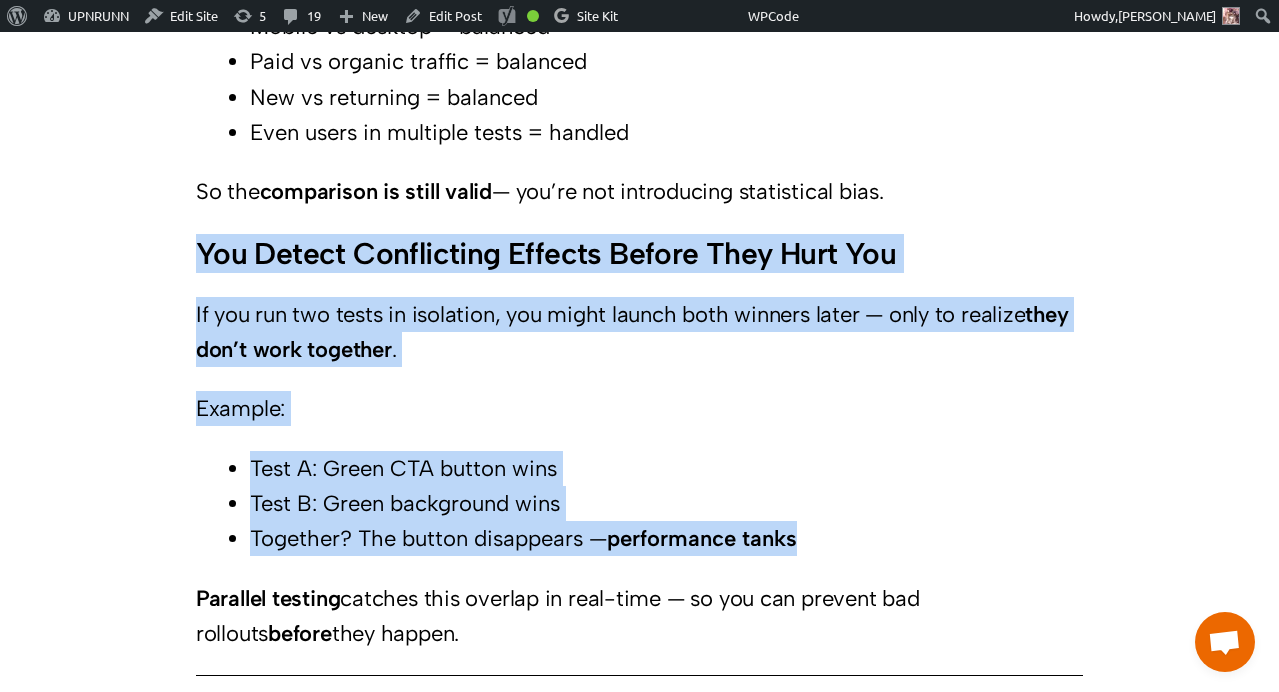 drag, startPoint x: 198, startPoint y: 253, endPoint x: 840, endPoint y: 558, distance: 710.7665 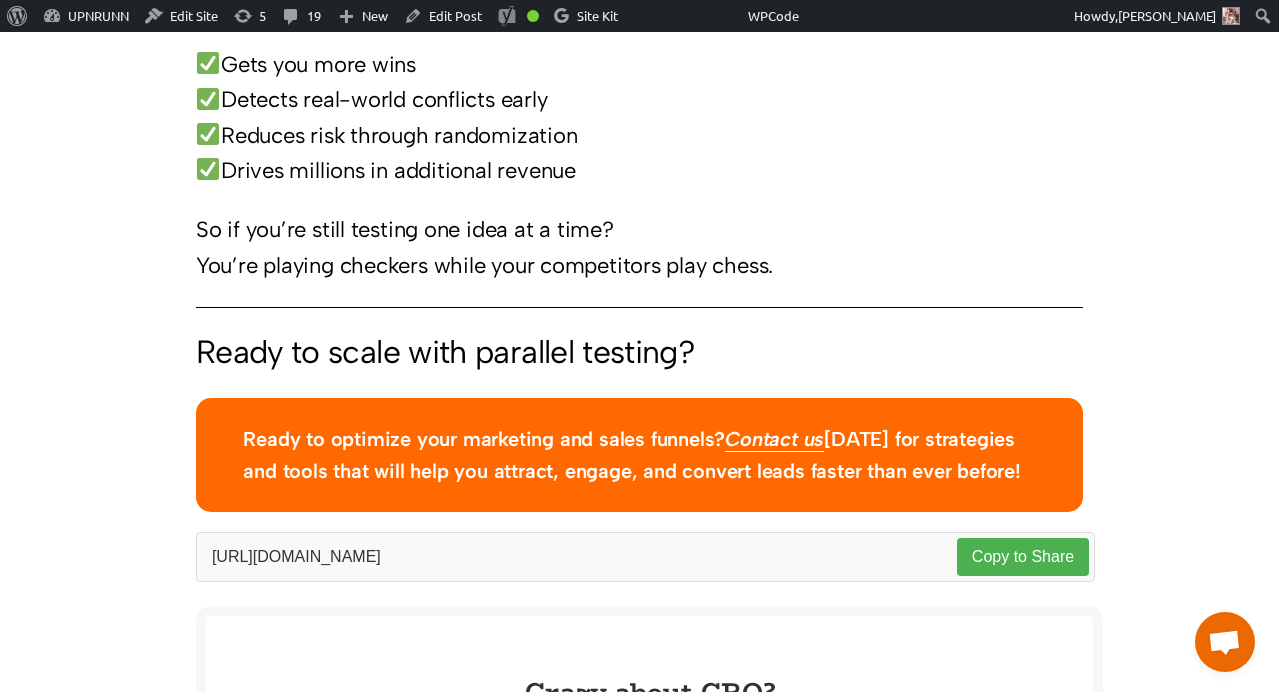 scroll, scrollTop: 7191, scrollLeft: 0, axis: vertical 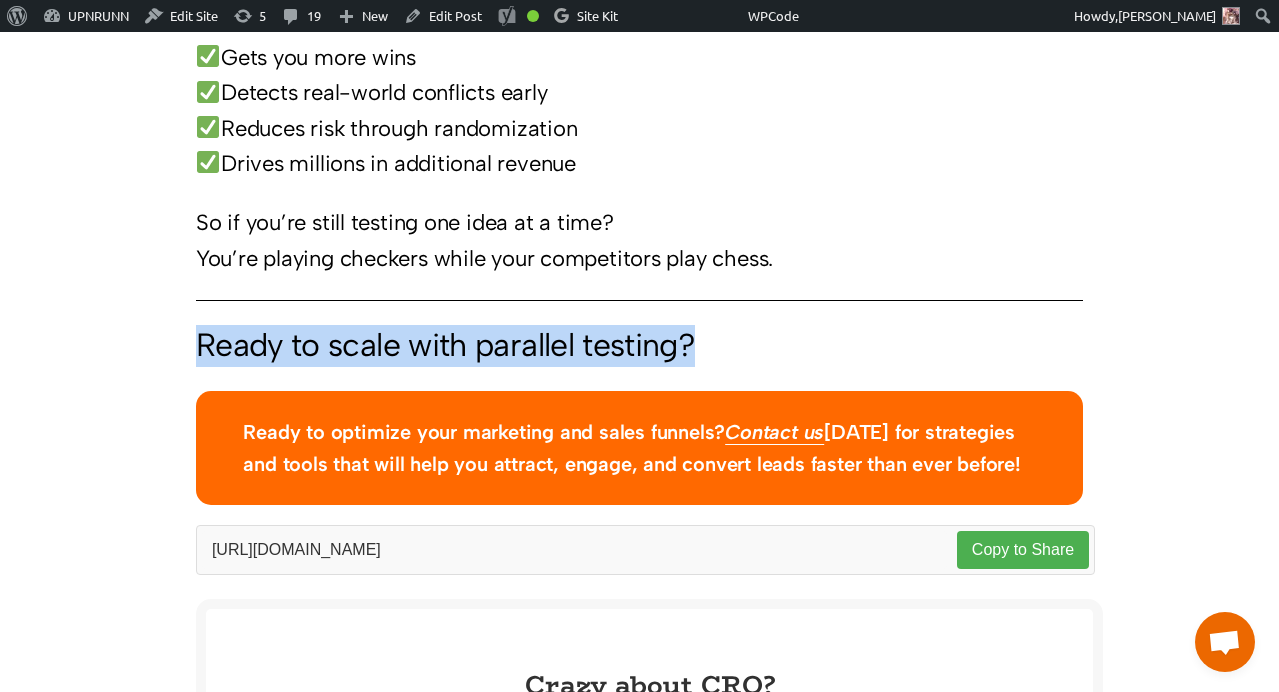 drag, startPoint x: 197, startPoint y: 345, endPoint x: 643, endPoint y: 384, distance: 447.7019 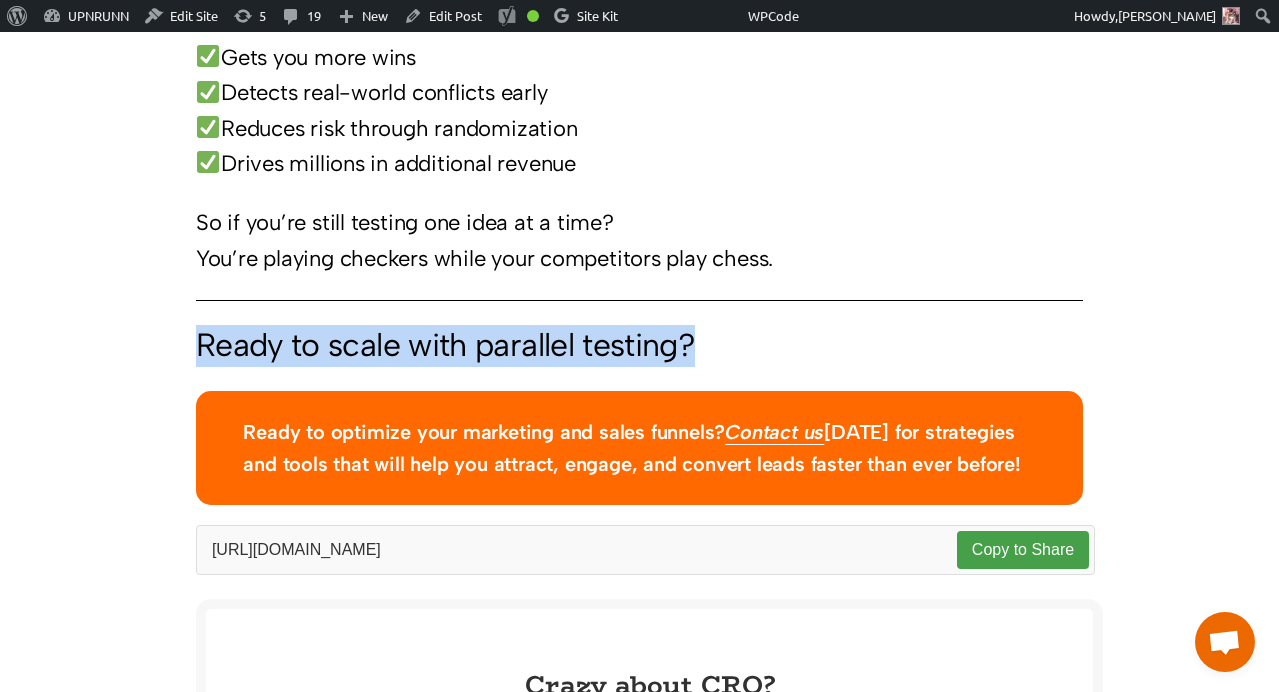 click on "Copy to Share" at bounding box center (1023, 550) 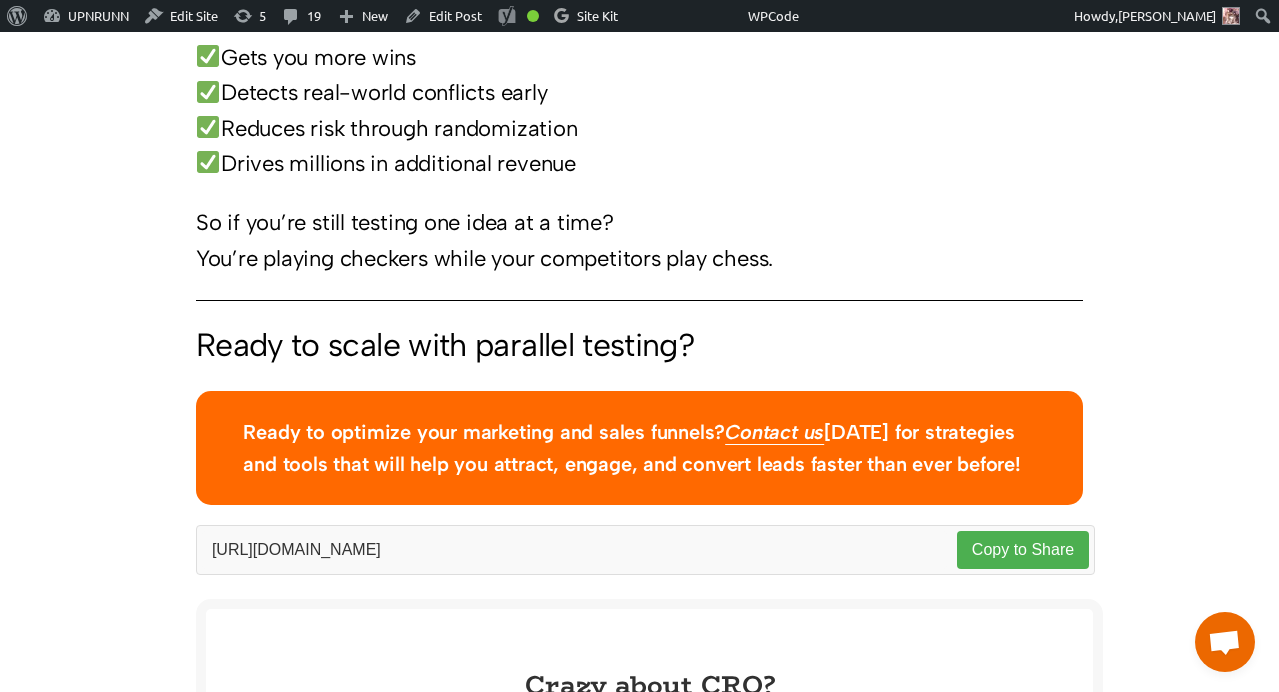 click on "Gets you more wins  Detects real-world conflicts early  Reduces risk through randomization  Drives millions in additional revenue" at bounding box center (639, 110) 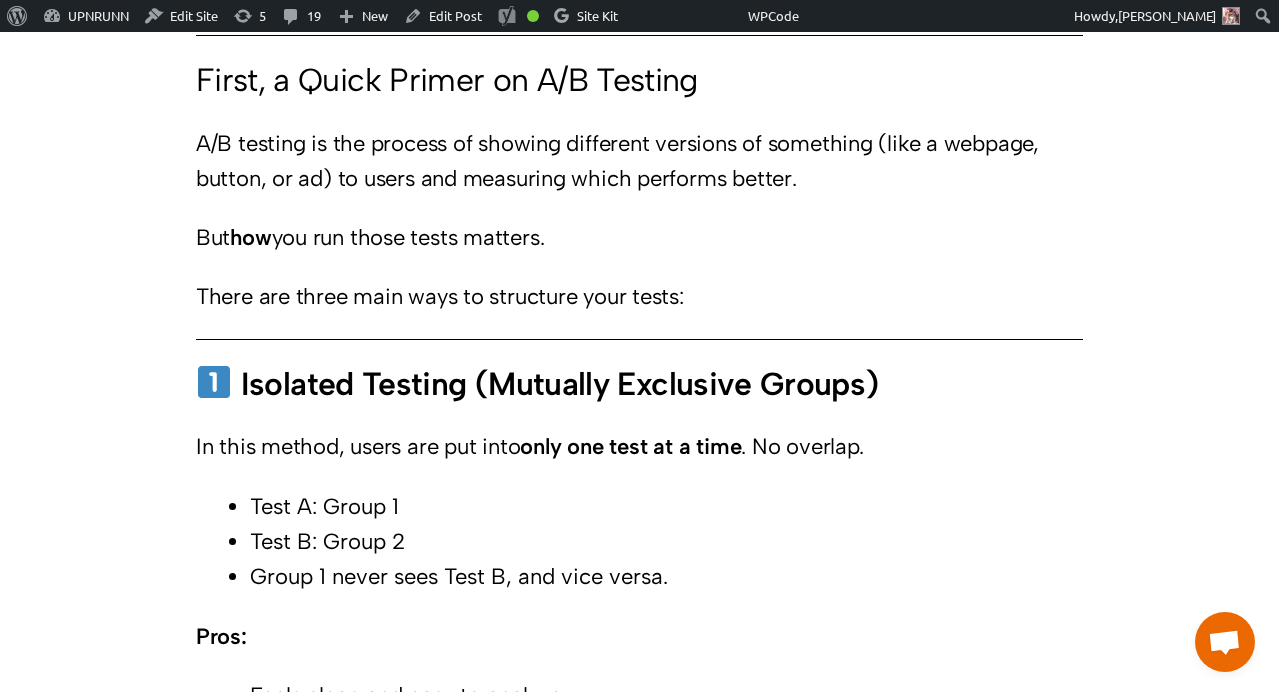scroll, scrollTop: 0, scrollLeft: 0, axis: both 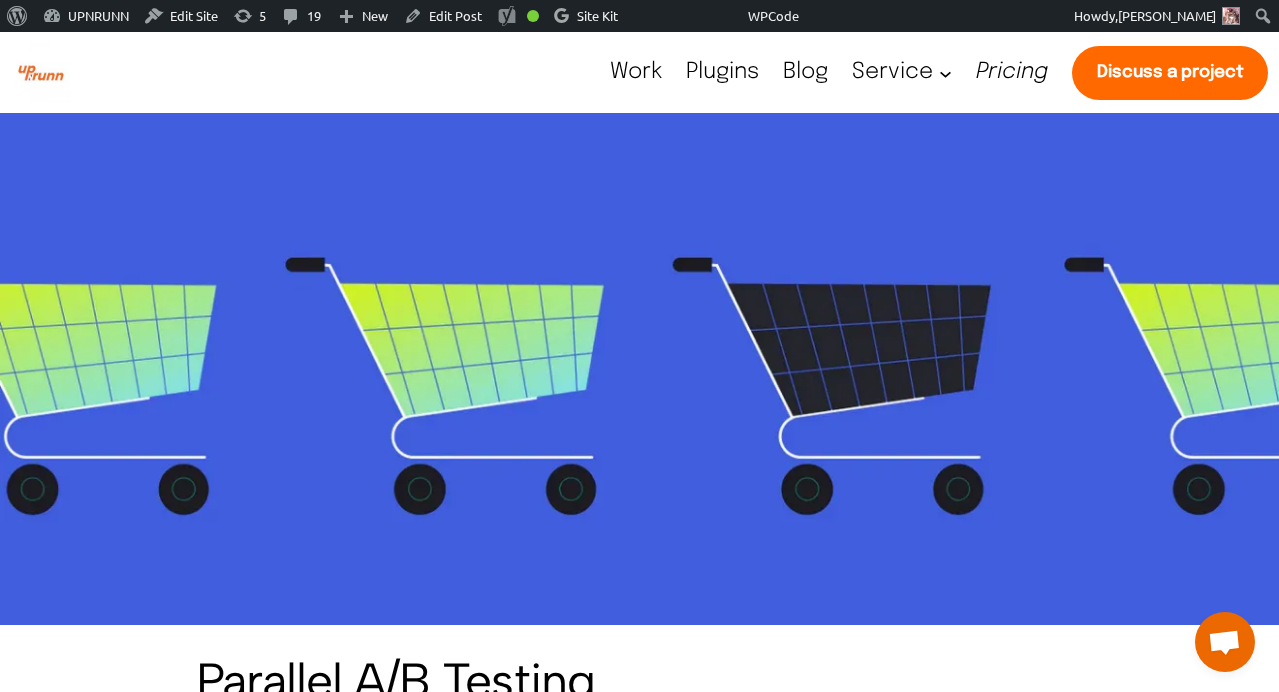 click on "Work" at bounding box center (636, 72) 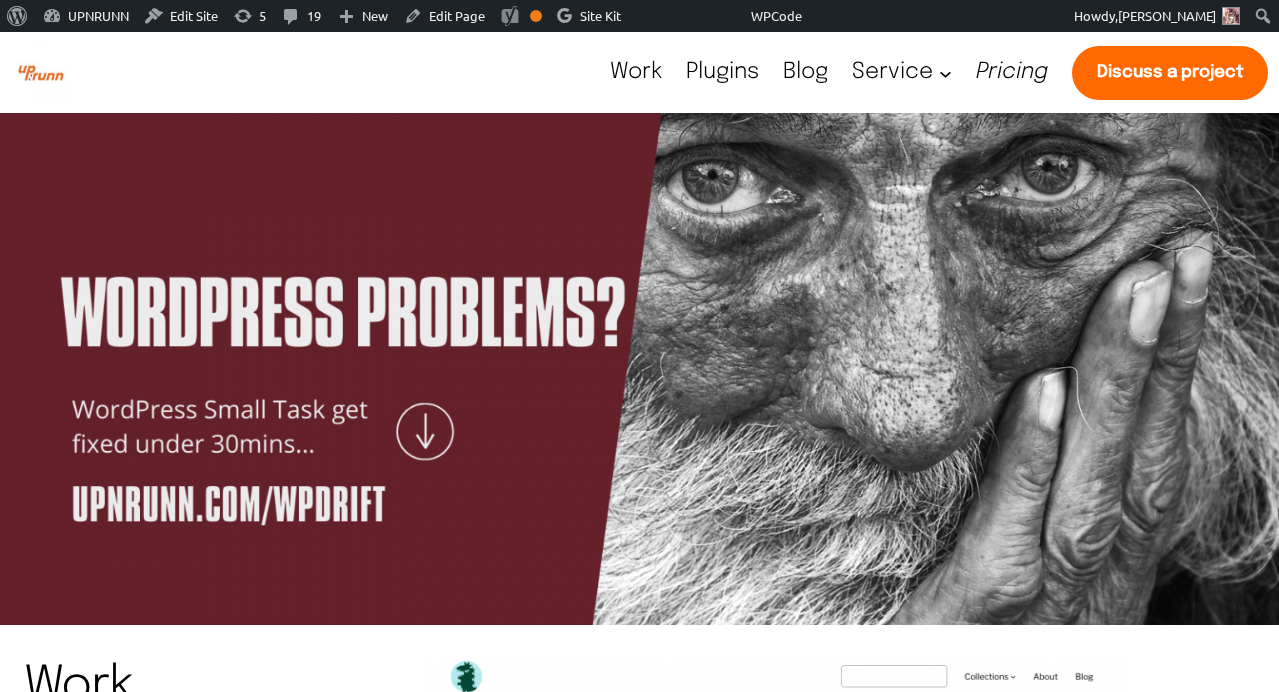 scroll, scrollTop: 0, scrollLeft: 0, axis: both 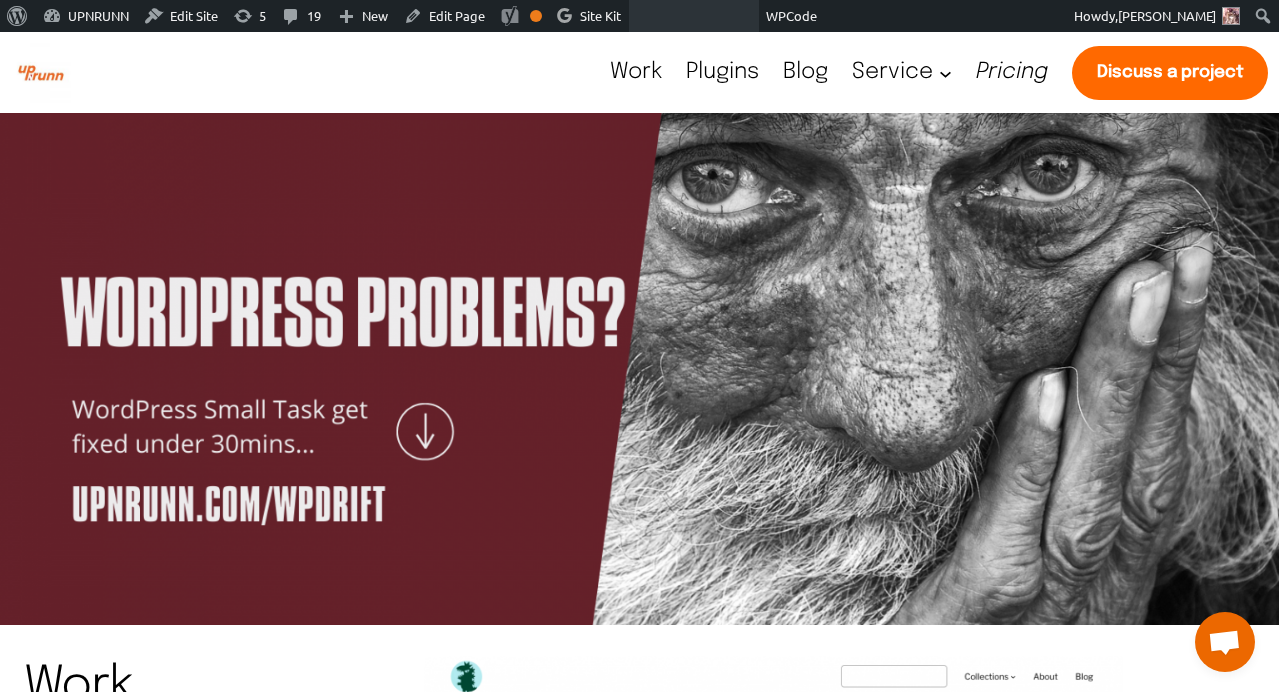 click at bounding box center [695, 16] 